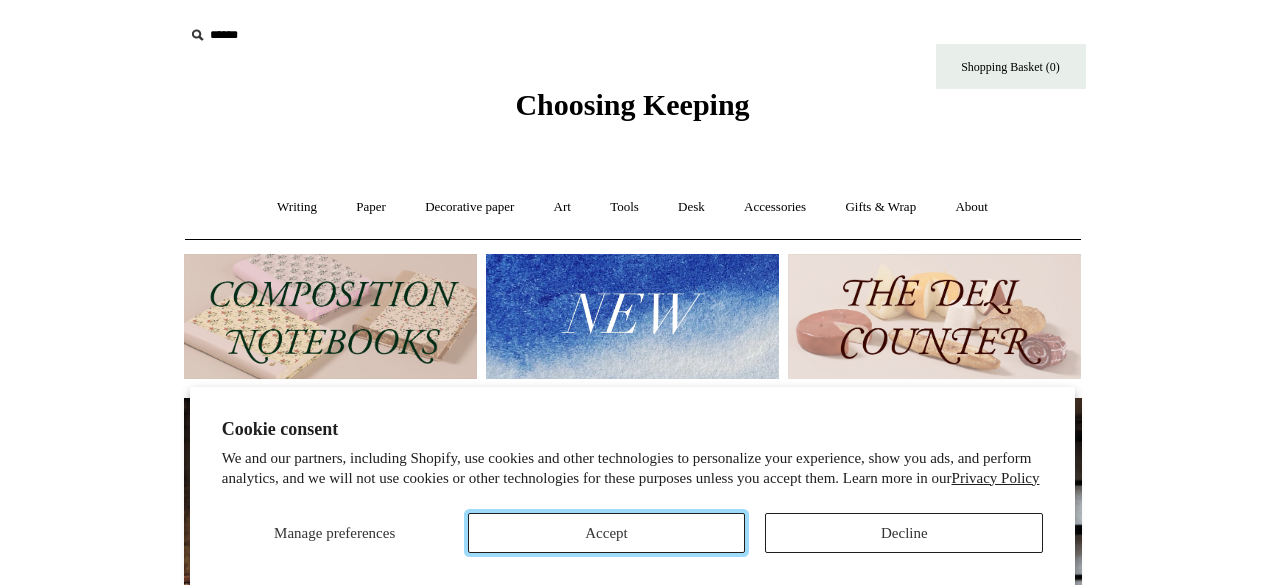 scroll, scrollTop: 0, scrollLeft: 0, axis: both 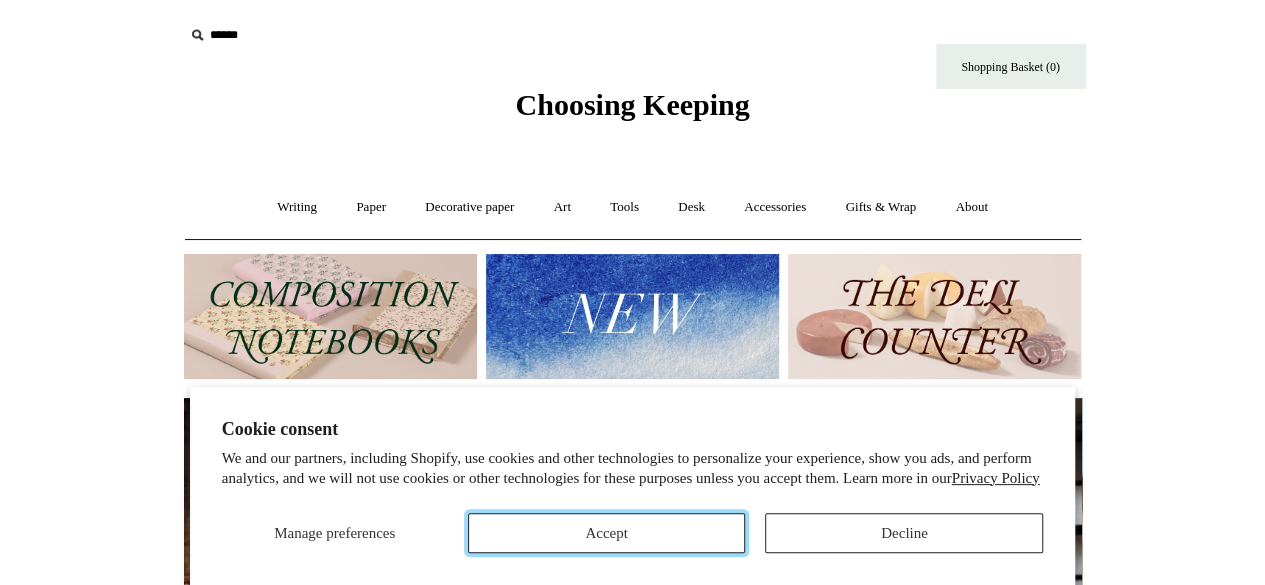 click on "Accept" at bounding box center [607, 533] 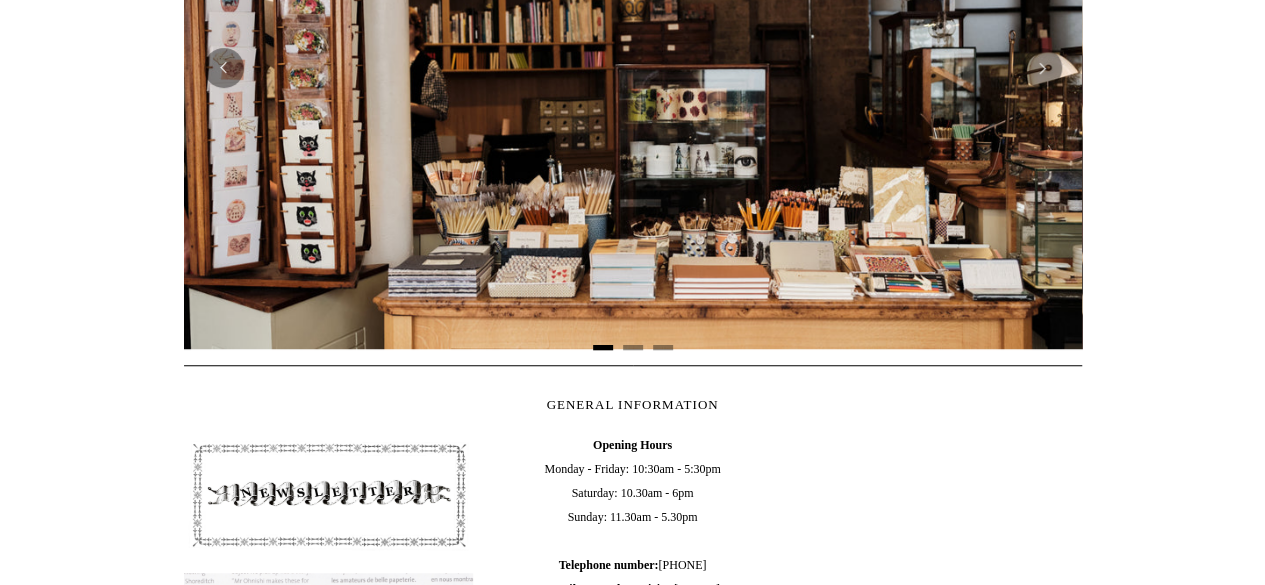 scroll, scrollTop: 718, scrollLeft: 0, axis: vertical 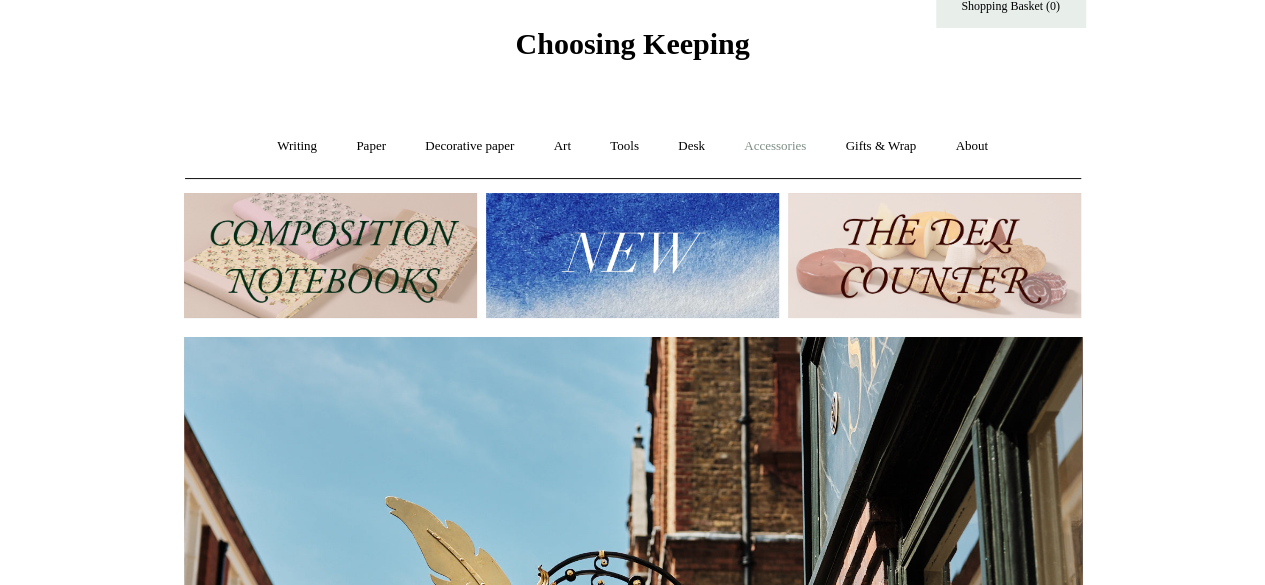 click on "Accessories +" at bounding box center (775, 146) 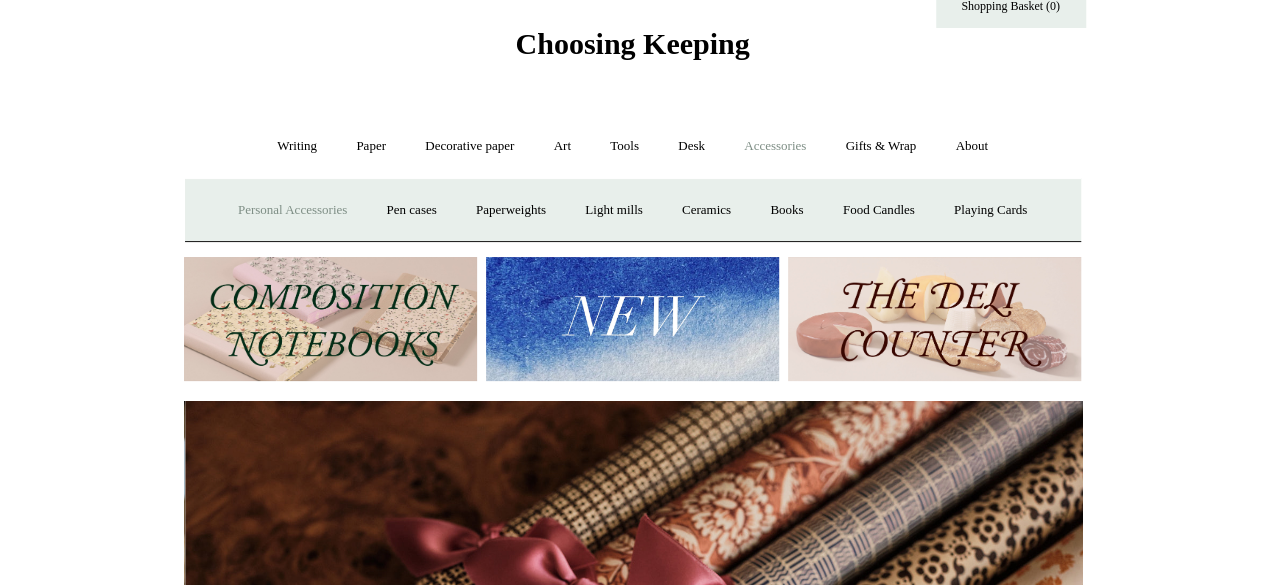scroll, scrollTop: 0, scrollLeft: 1796, axis: horizontal 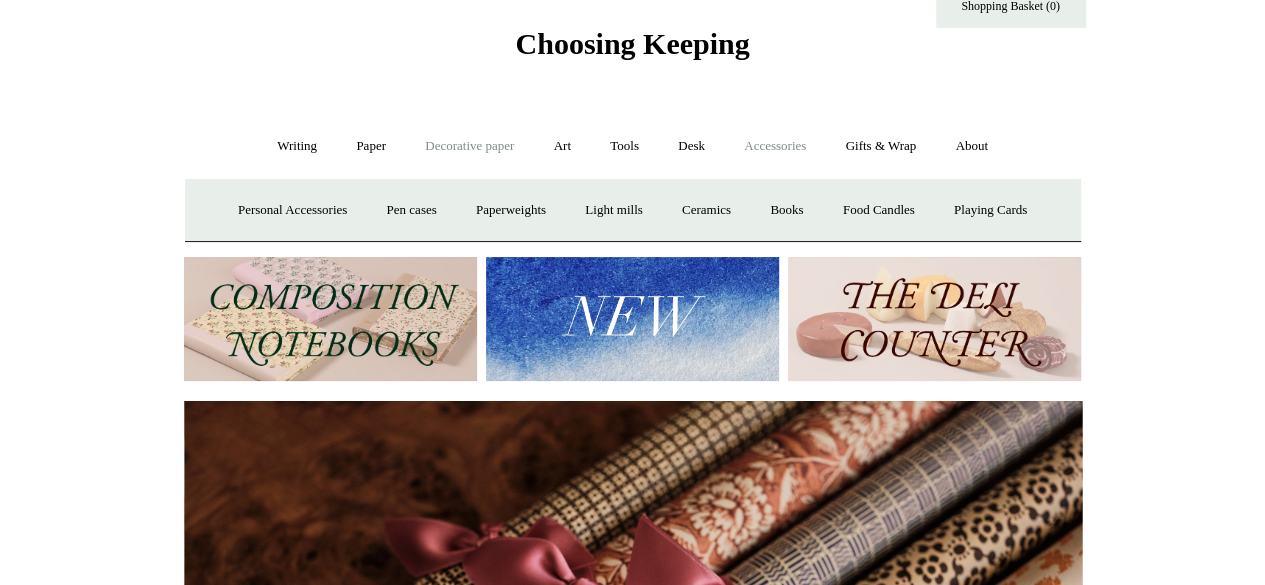 click on "Decorative paper +" at bounding box center (469, 146) 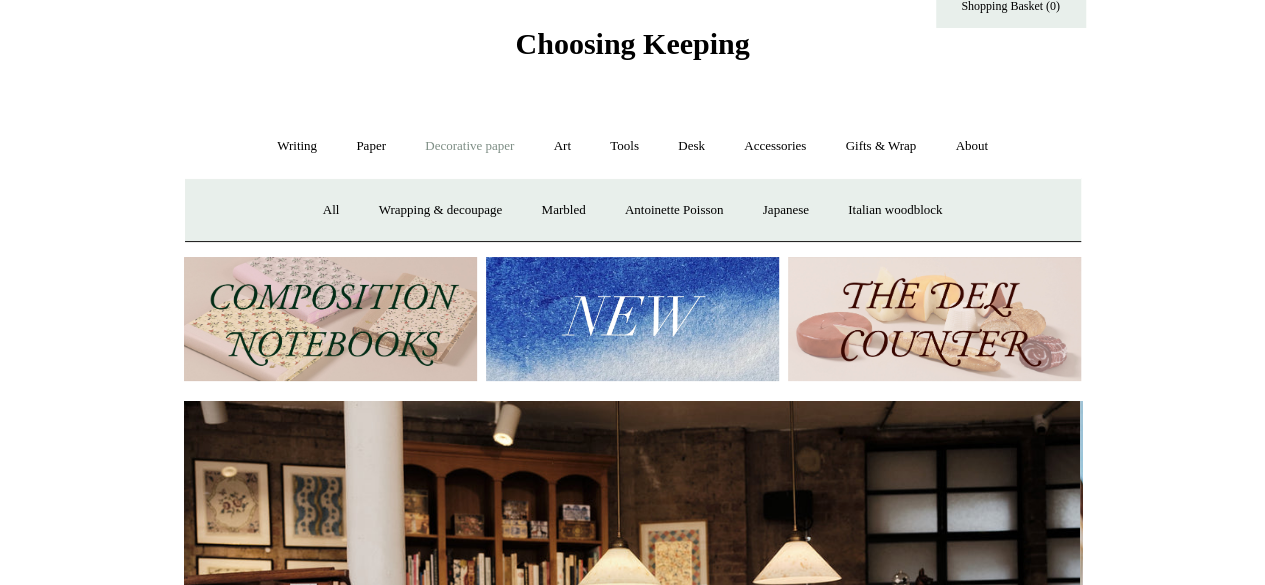 scroll, scrollTop: 0, scrollLeft: 0, axis: both 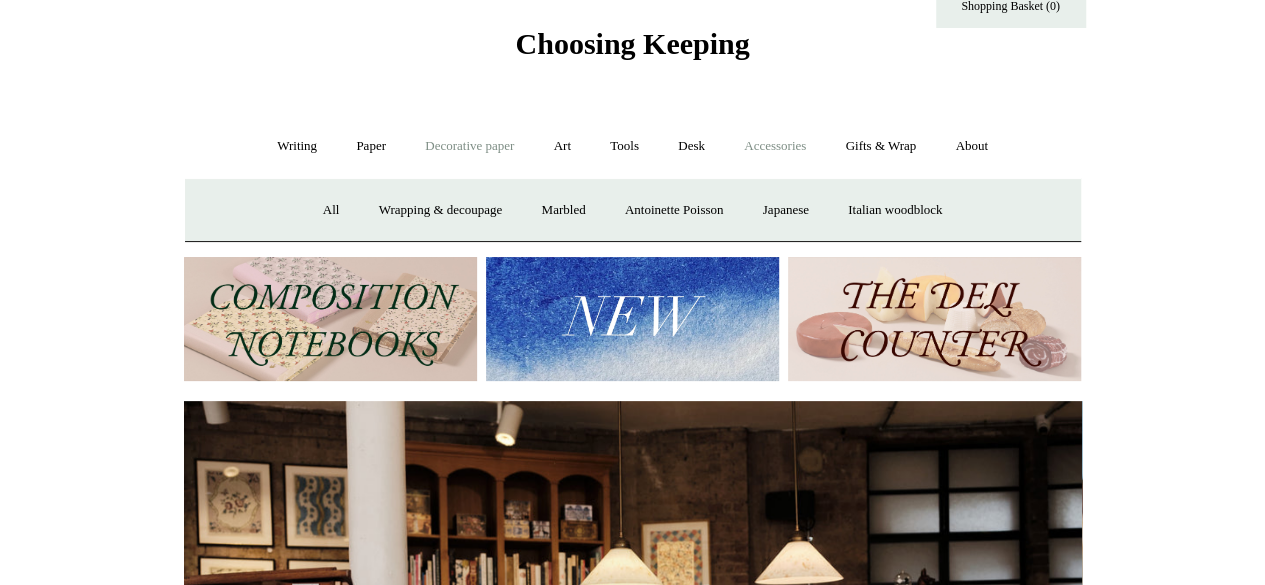click on "Accessories +" at bounding box center (775, 146) 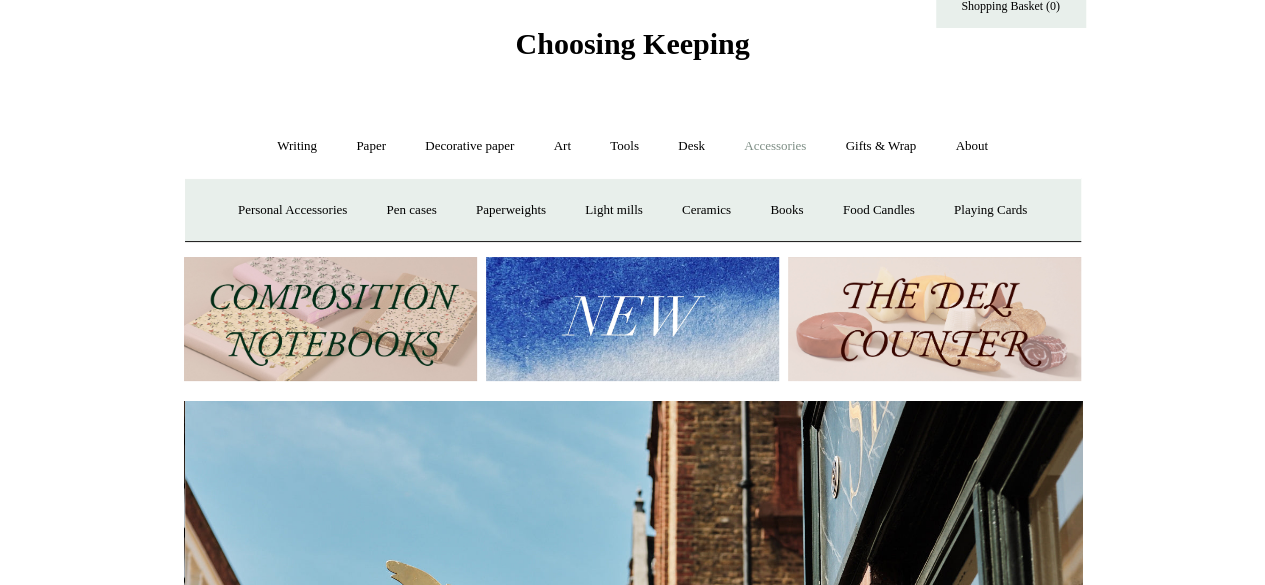 scroll, scrollTop: 0, scrollLeft: 898, axis: horizontal 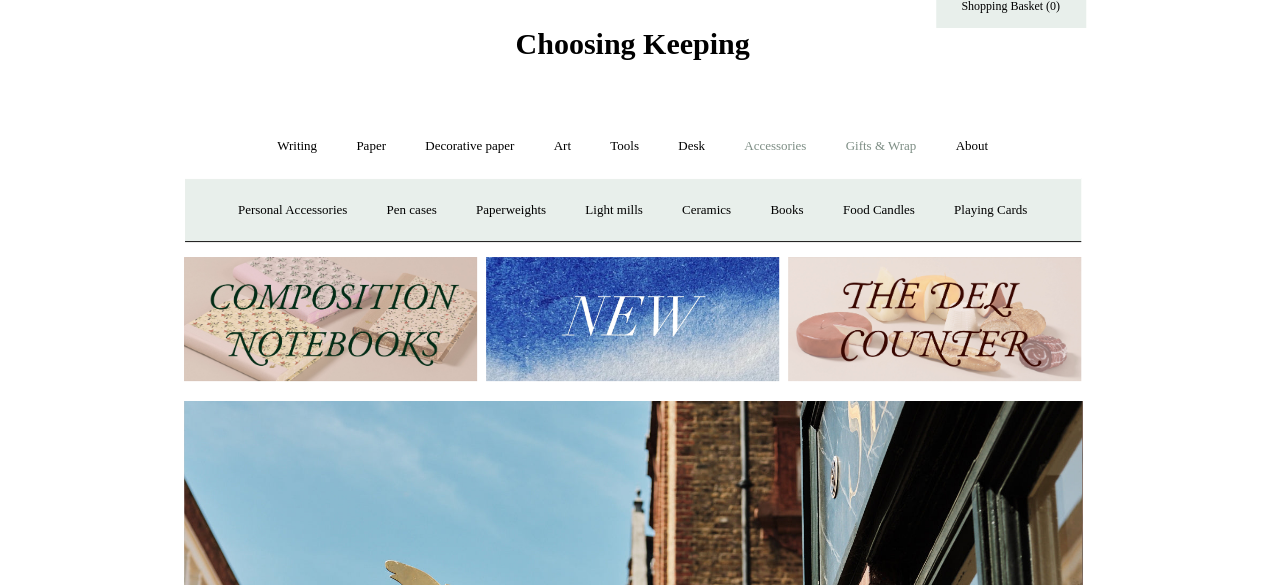 click on "Gifts & Wrap +" at bounding box center [880, 146] 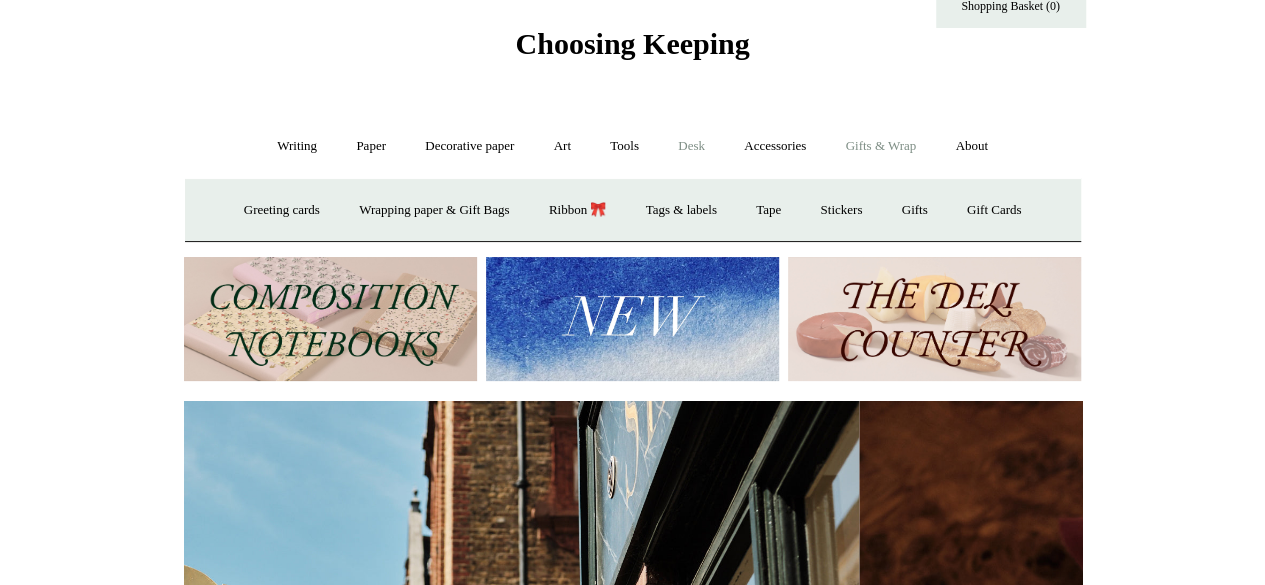 click on "Desk +" at bounding box center [691, 146] 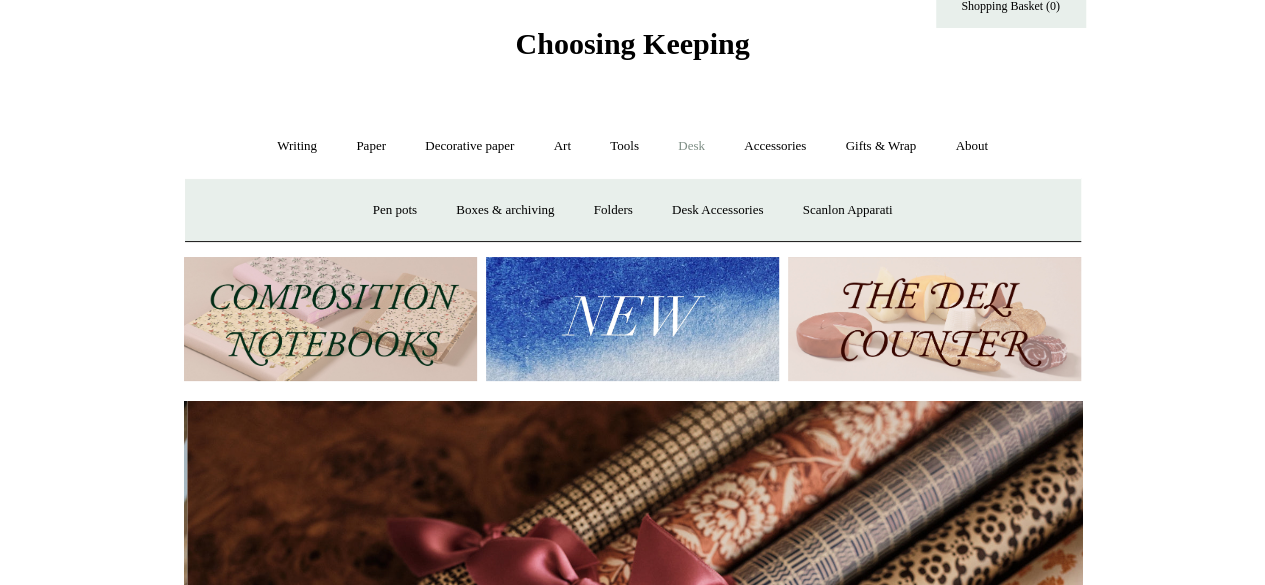 scroll, scrollTop: 0, scrollLeft: 1796, axis: horizontal 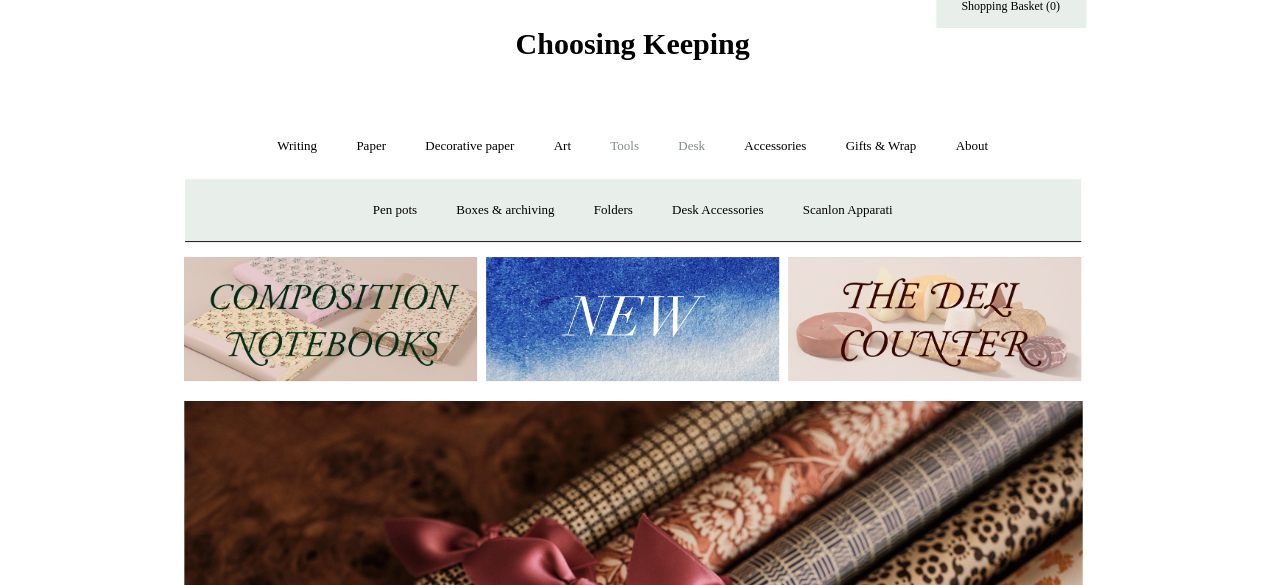 click on "Tools +" at bounding box center [624, 146] 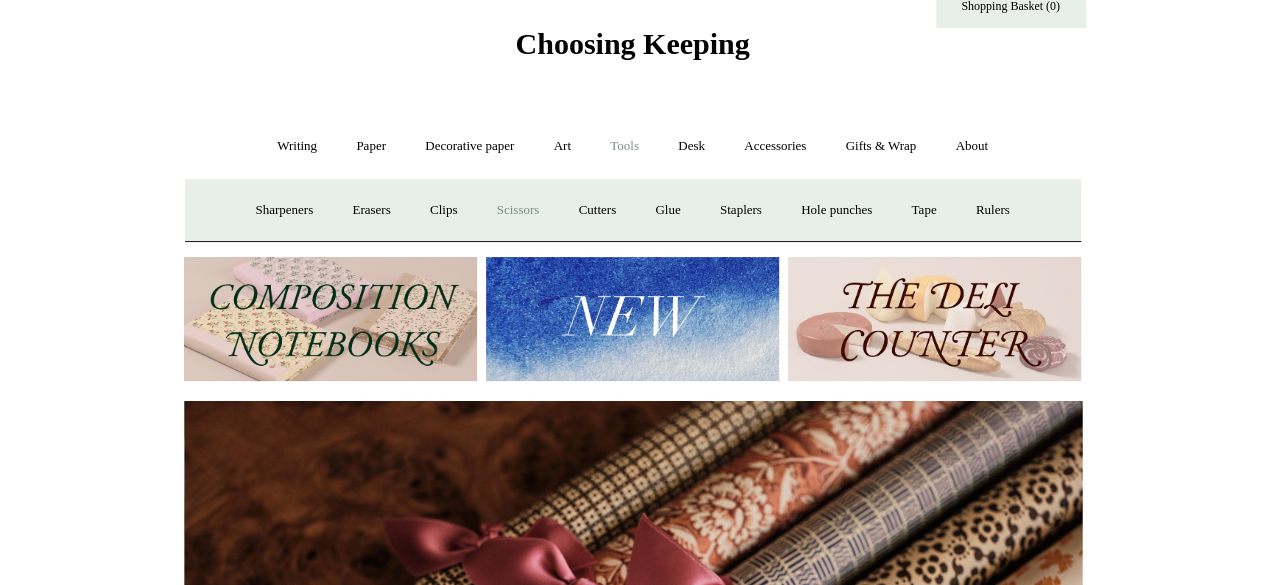 click on "Scissors" at bounding box center [518, 210] 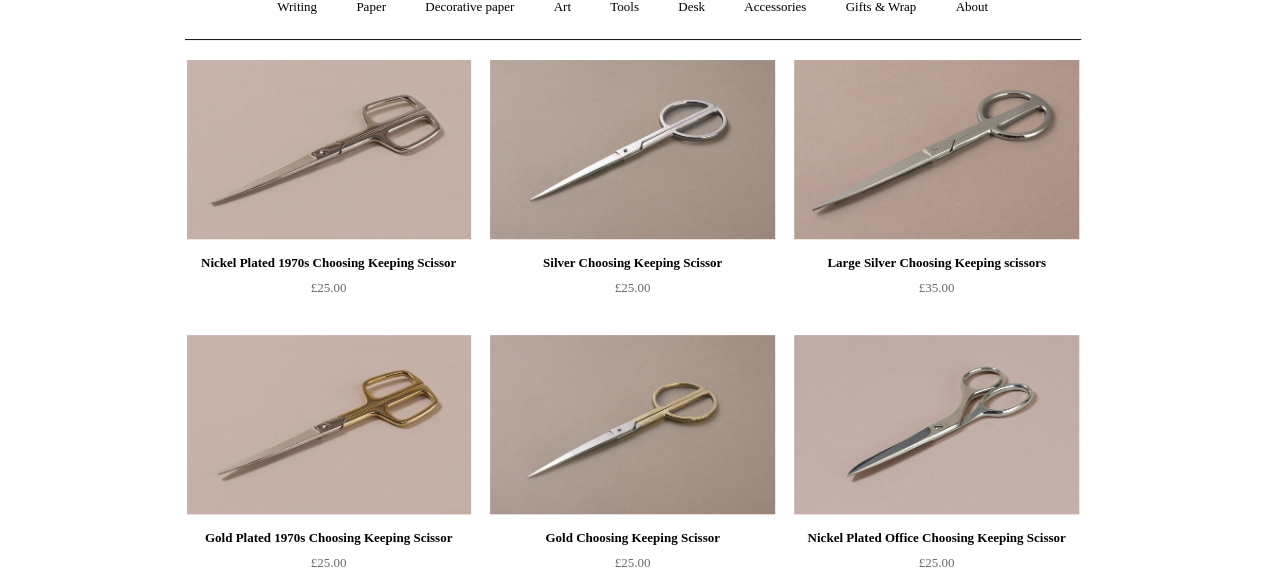 scroll, scrollTop: 198, scrollLeft: 0, axis: vertical 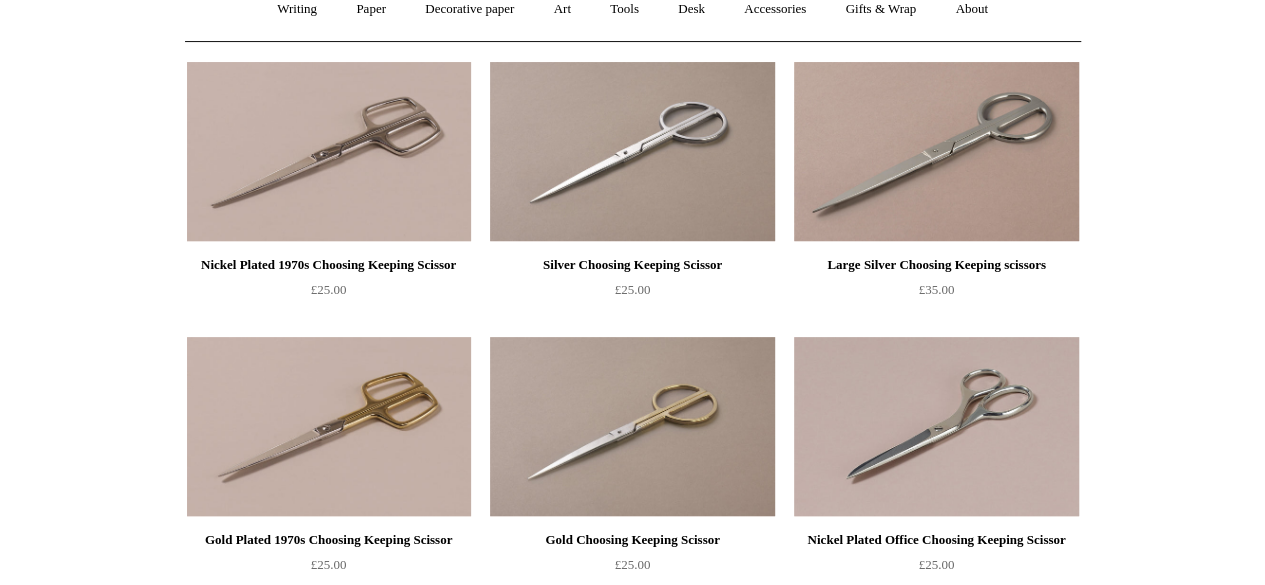 drag, startPoint x: 0, startPoint y: 0, endPoint x: 1279, endPoint y: 116, distance: 1284.2496 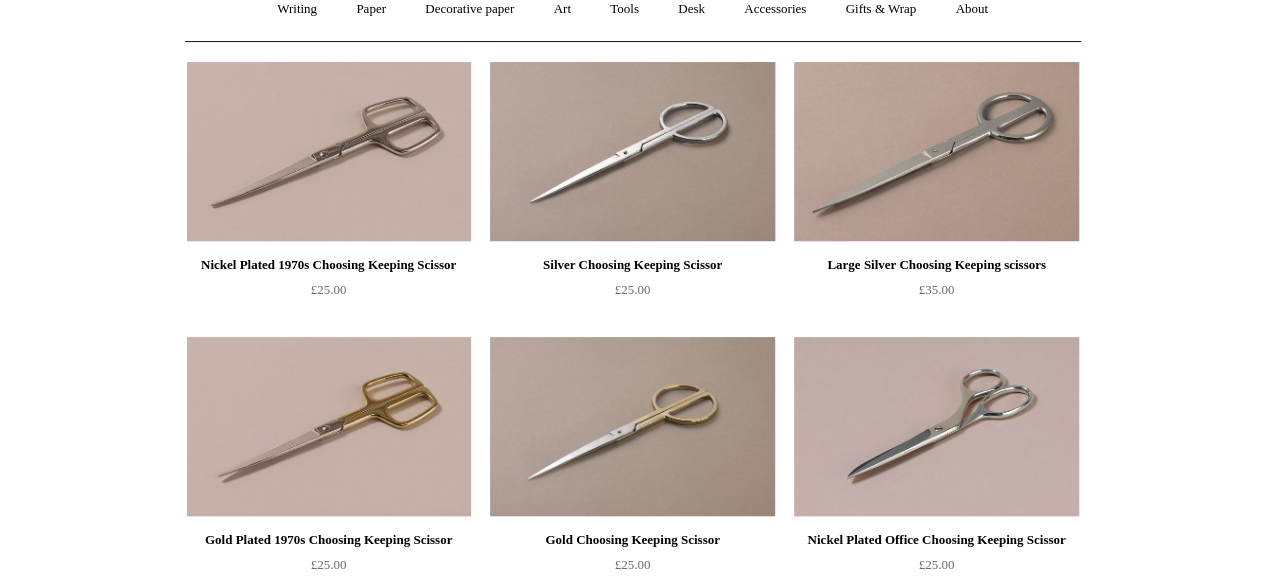 click at bounding box center (632, 152) 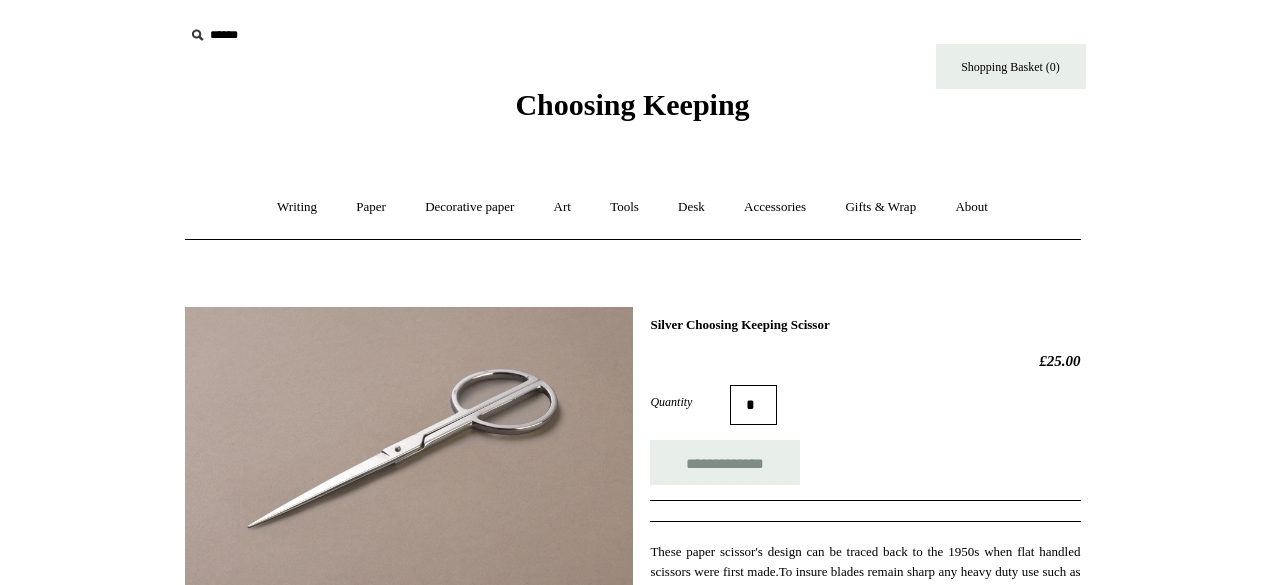 scroll, scrollTop: 0, scrollLeft: 0, axis: both 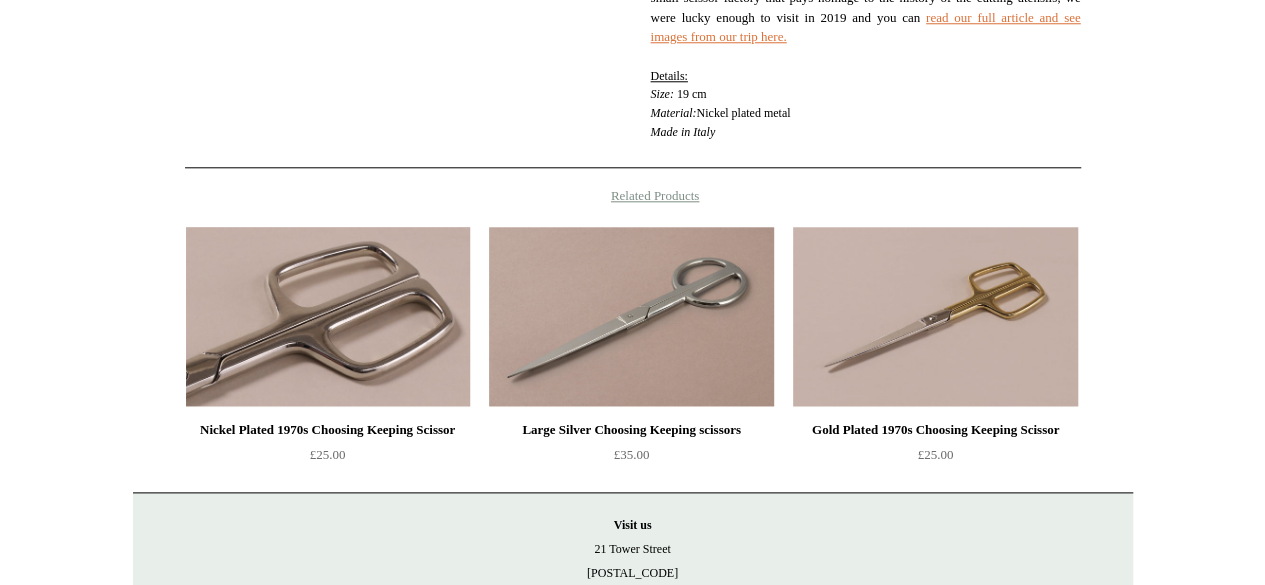click at bounding box center [328, 317] 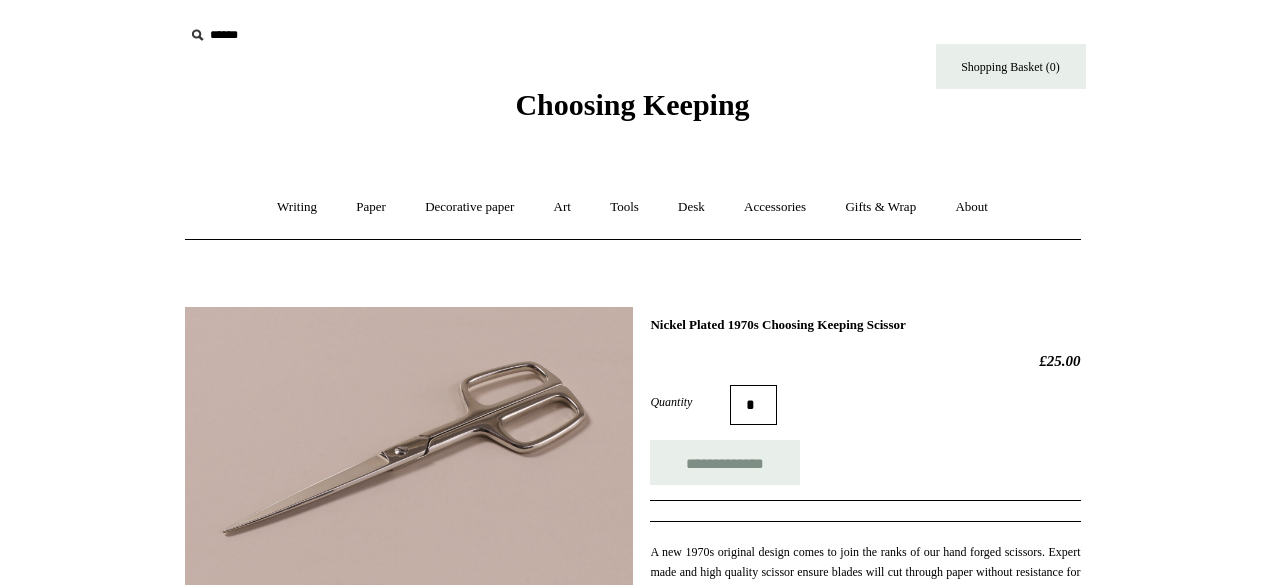 scroll, scrollTop: 0, scrollLeft: 0, axis: both 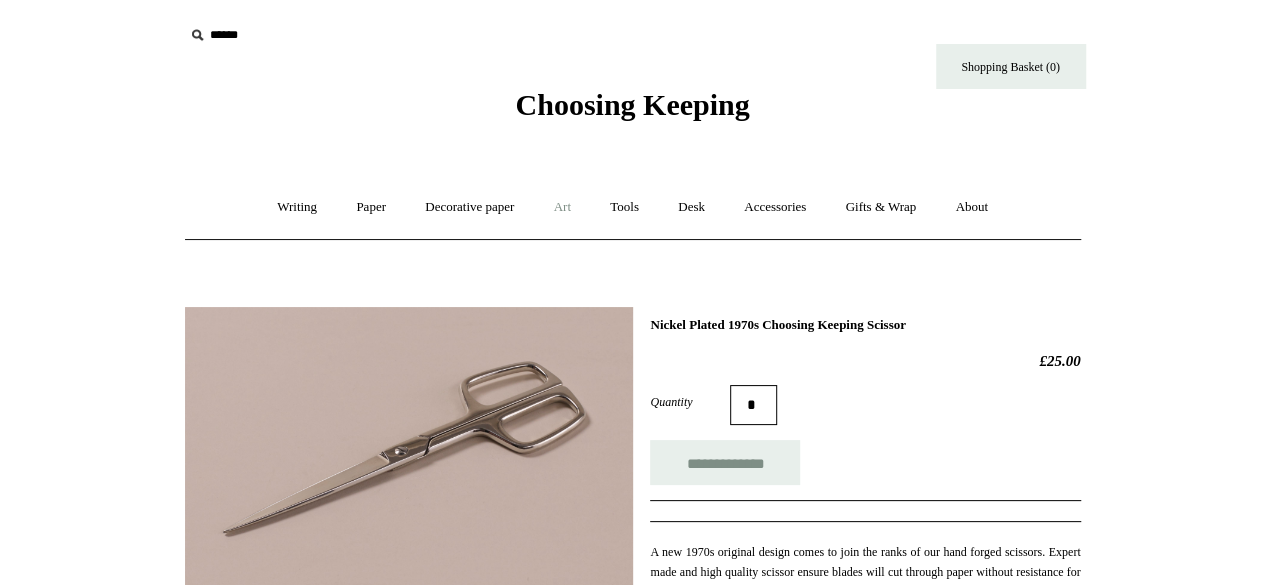 click on "Art +" at bounding box center (562, 207) 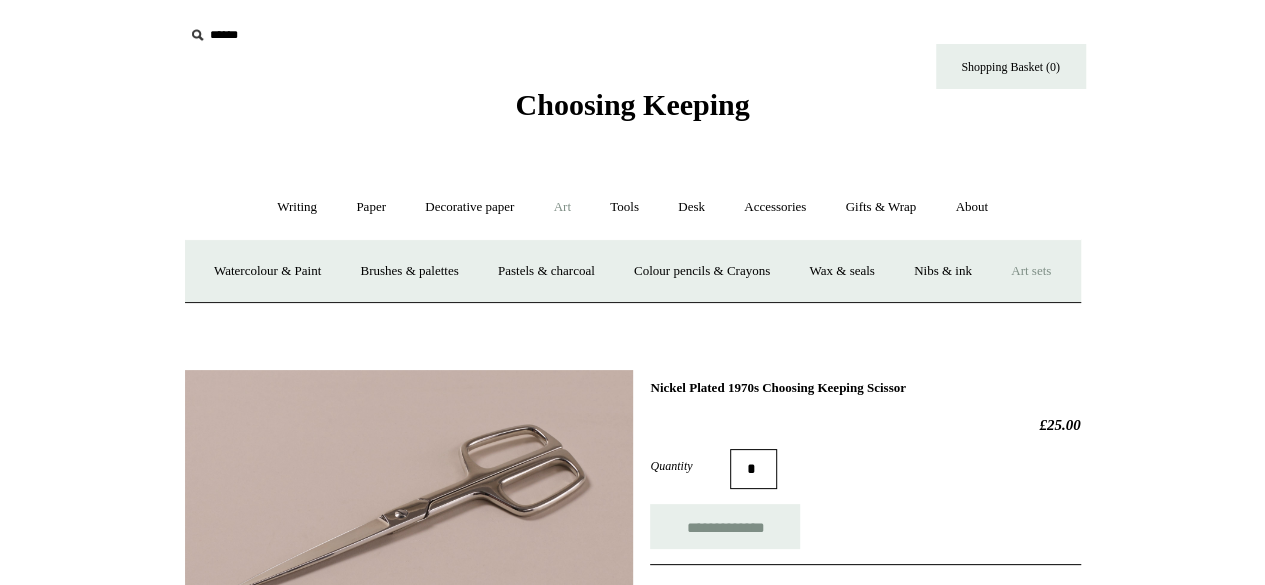 click on "Art sets" at bounding box center [1031, 271] 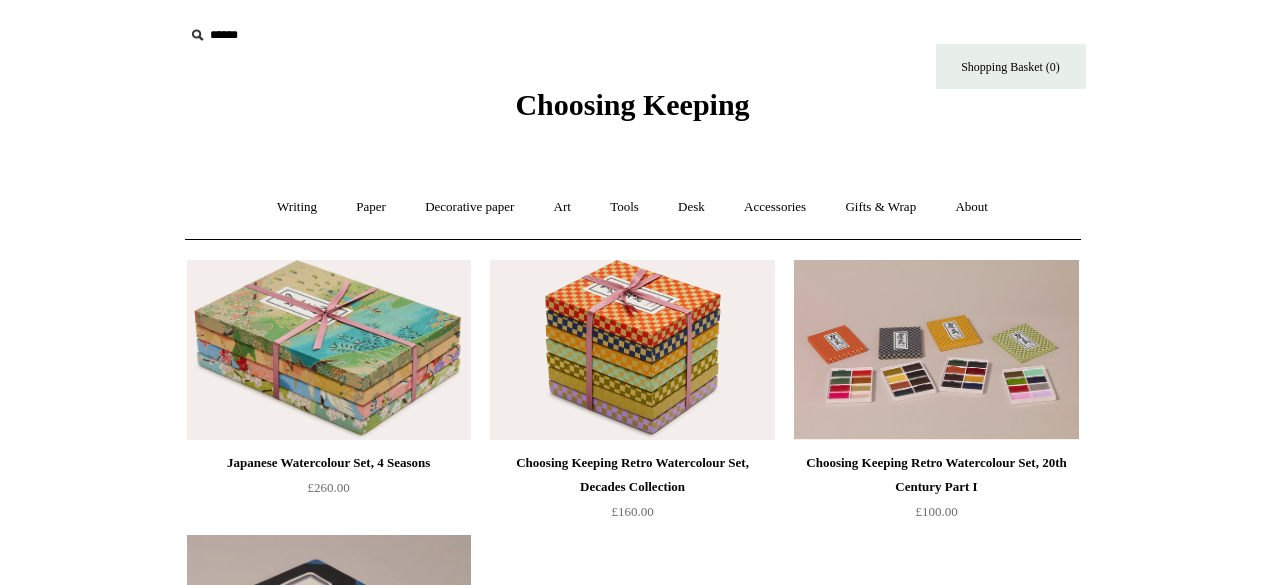 scroll, scrollTop: 0, scrollLeft: 0, axis: both 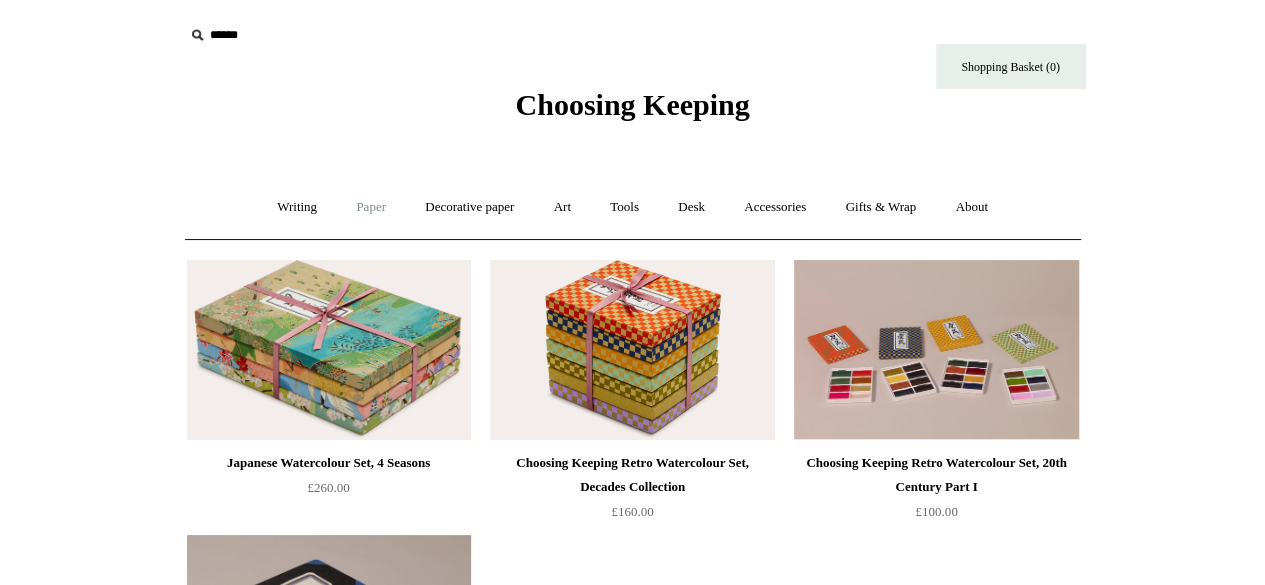 click on "Paper +" at bounding box center (371, 207) 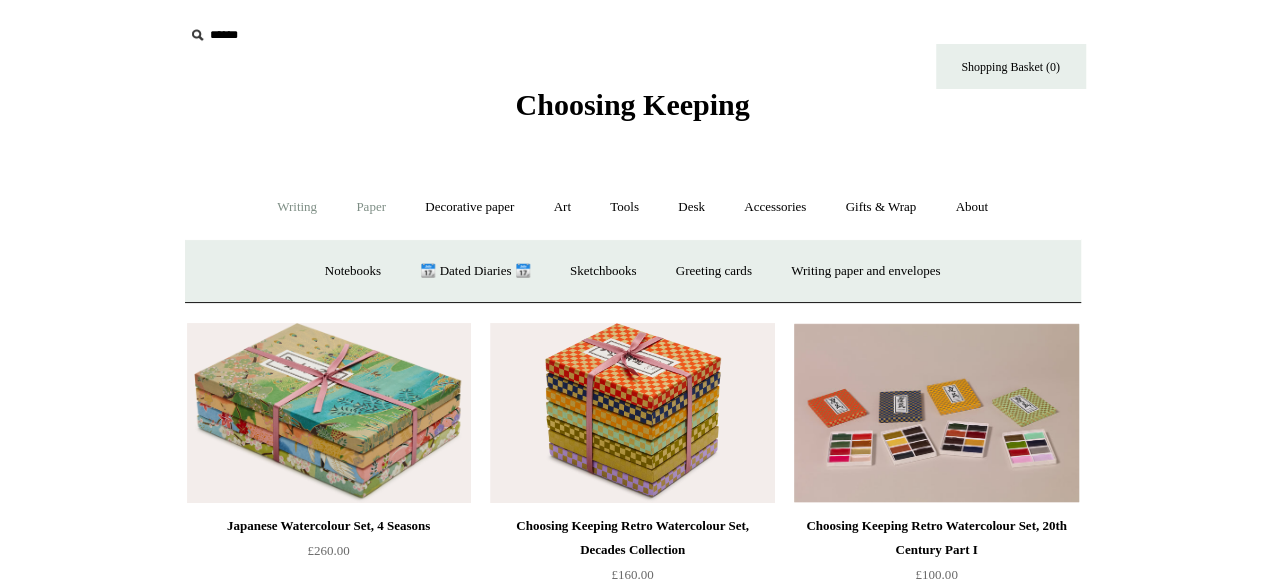 click on "Writing +" at bounding box center (297, 207) 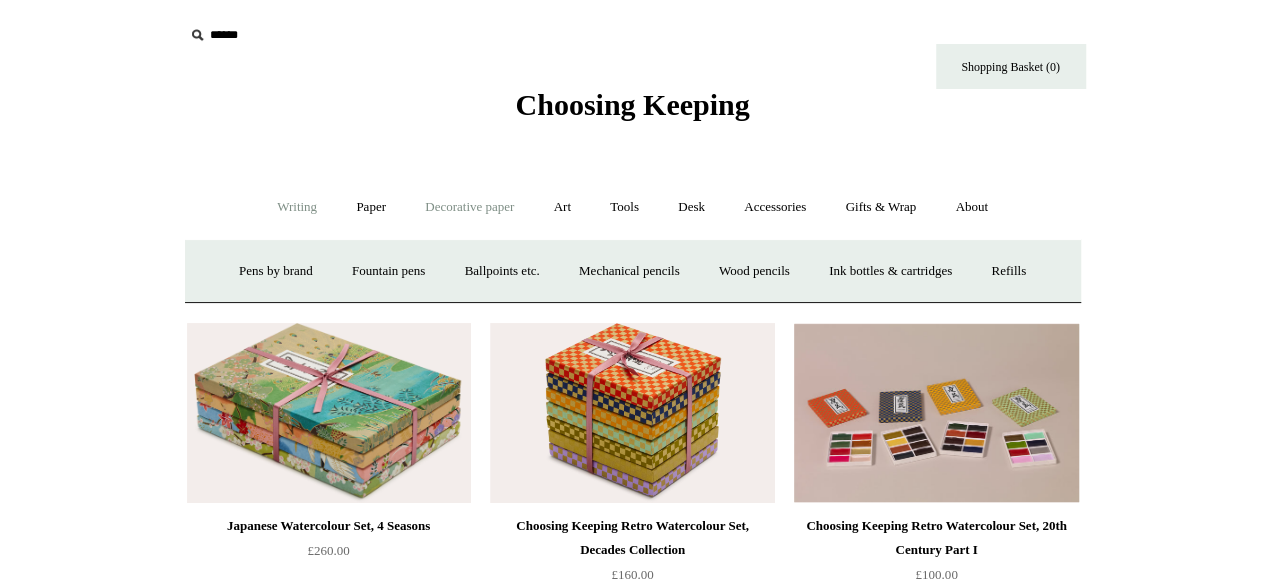 click on "Decorative paper +" at bounding box center (469, 207) 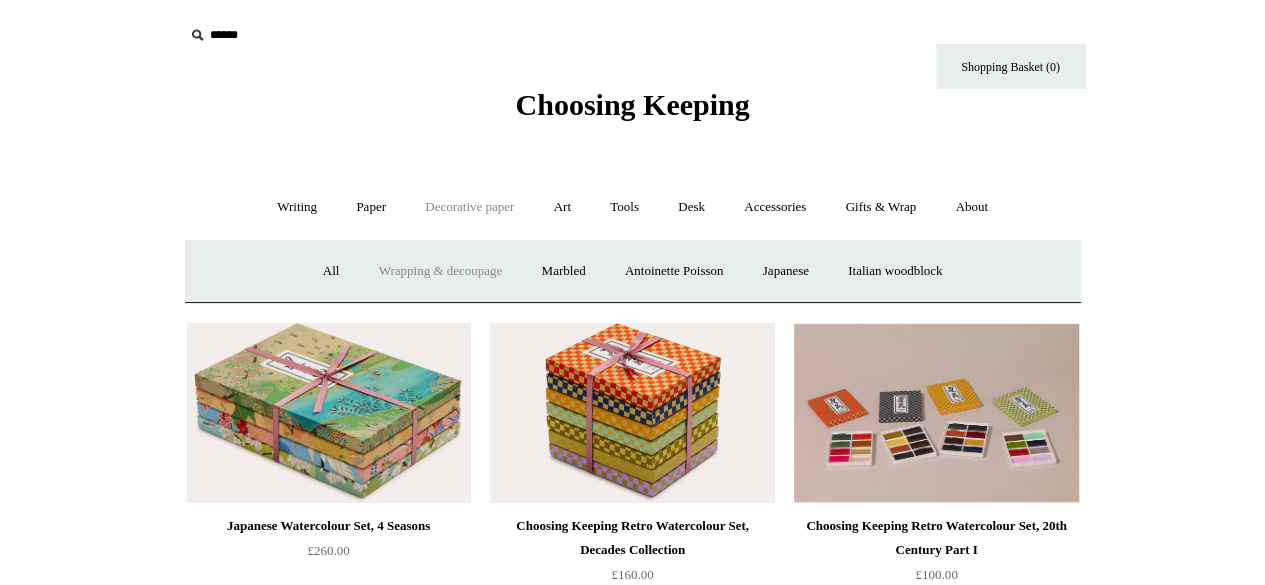 click on "Wrapping & decoupage" at bounding box center [441, 271] 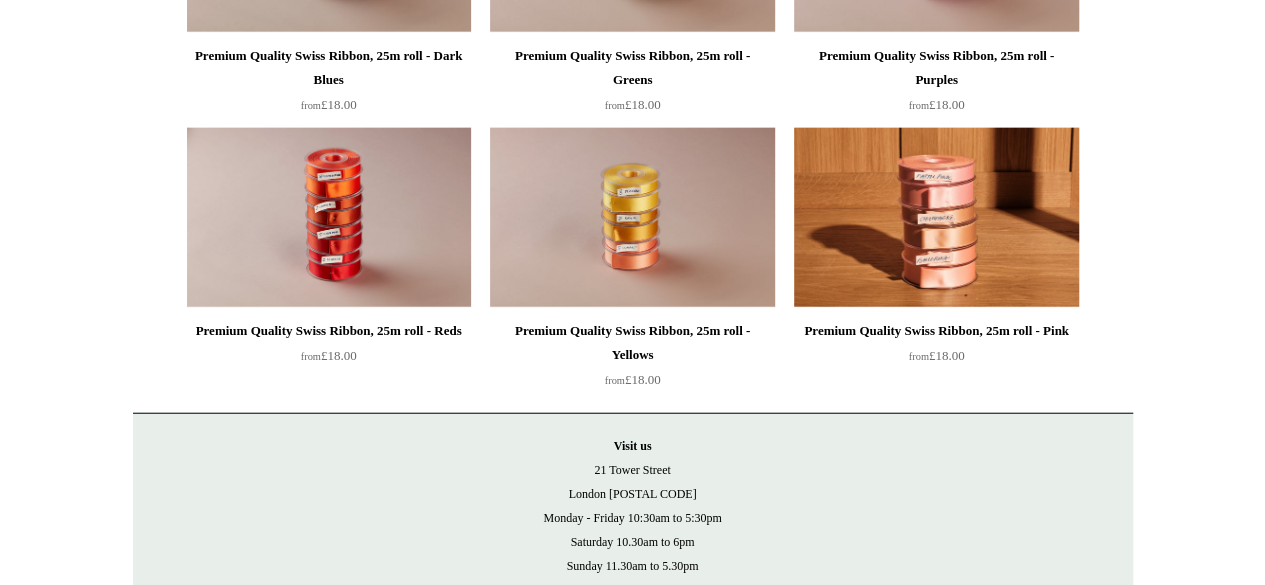 scroll, scrollTop: 0, scrollLeft: 0, axis: both 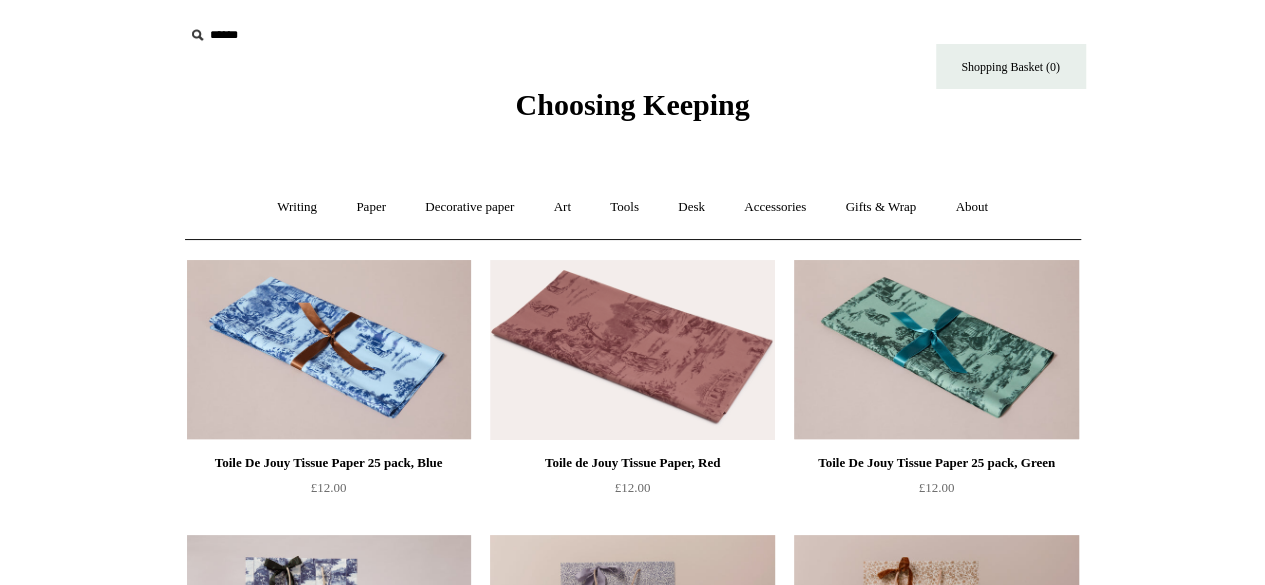 click on "Menu
Choosing Keeping
*
Shipping Information
Shopping Basket (0)
*
⤺
+ +" at bounding box center (632, 1529) 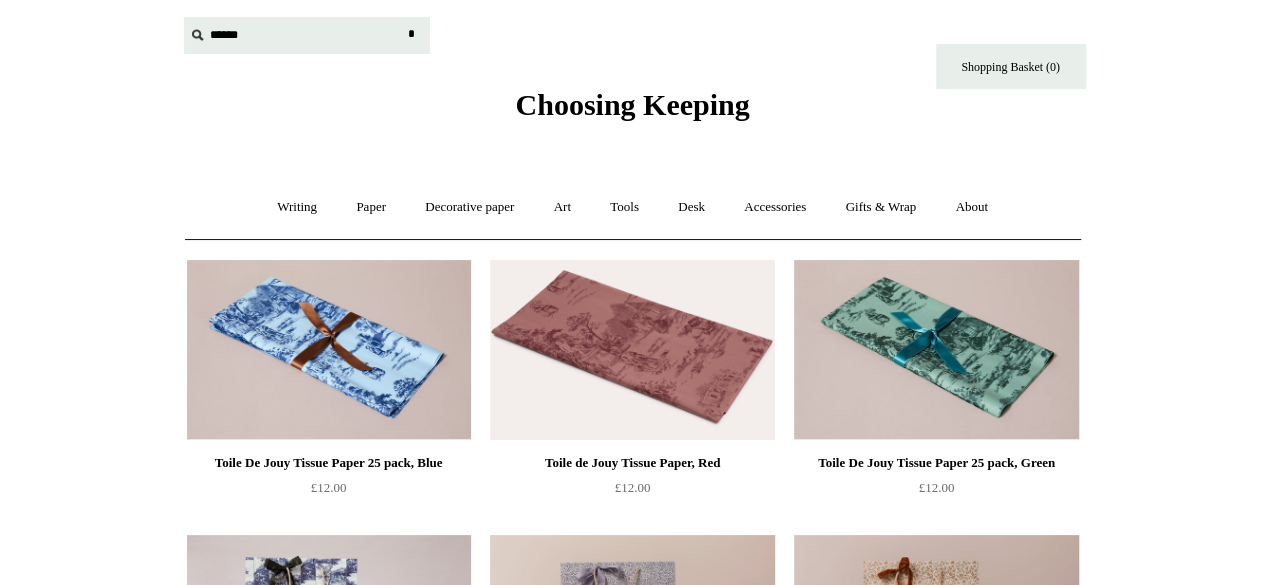click at bounding box center (307, 35) 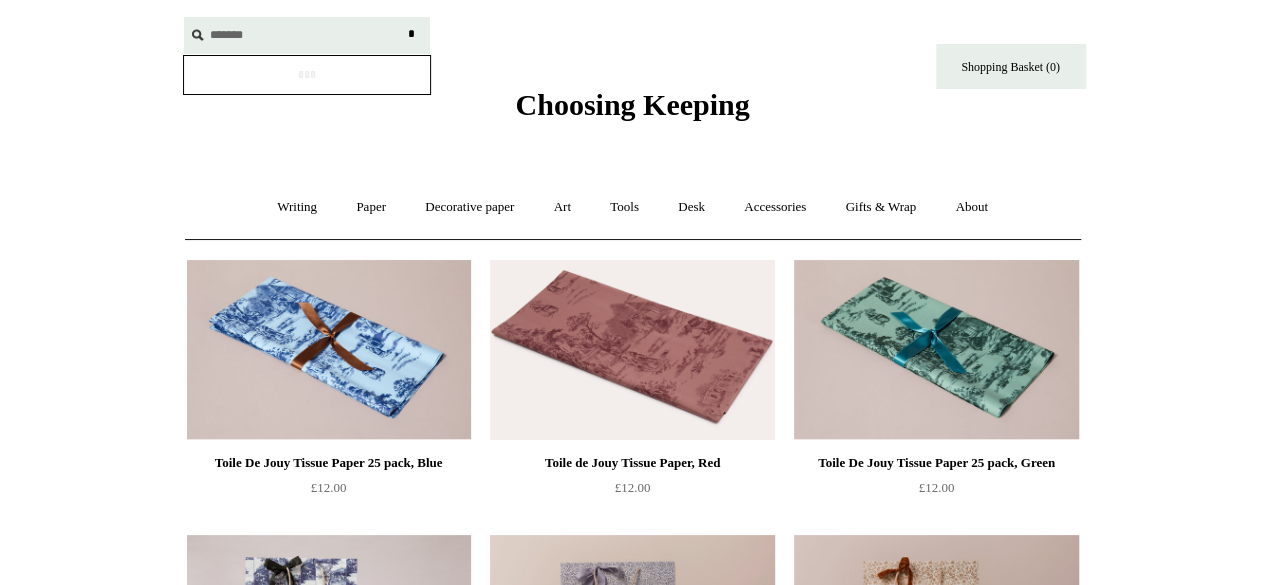 type on "*******" 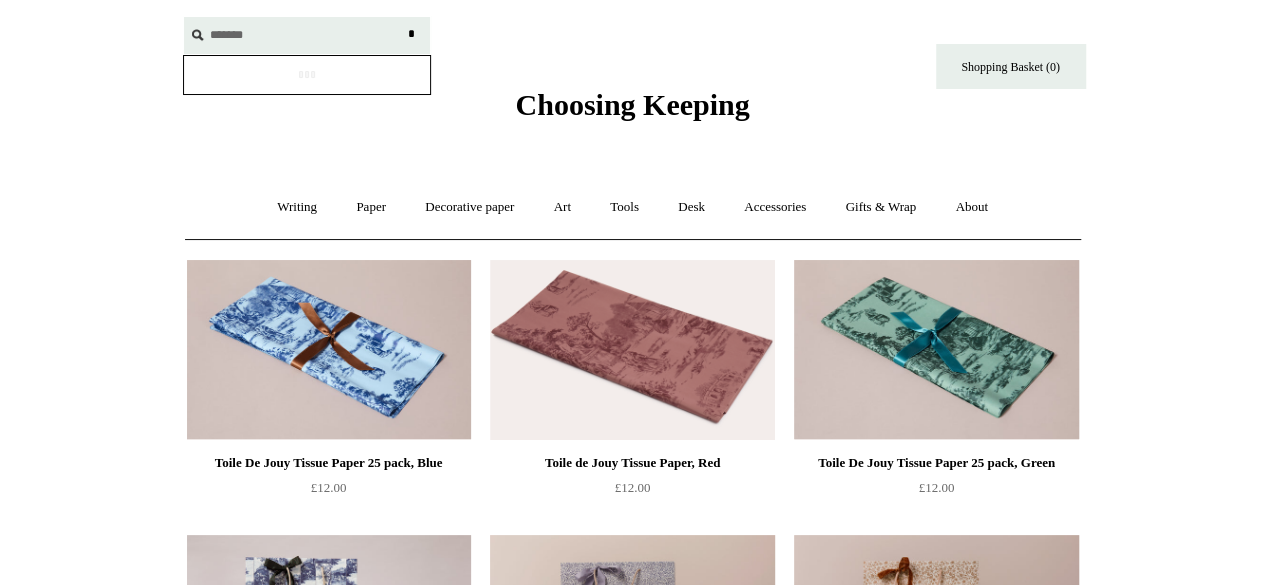 click on "*" at bounding box center (412, 34) 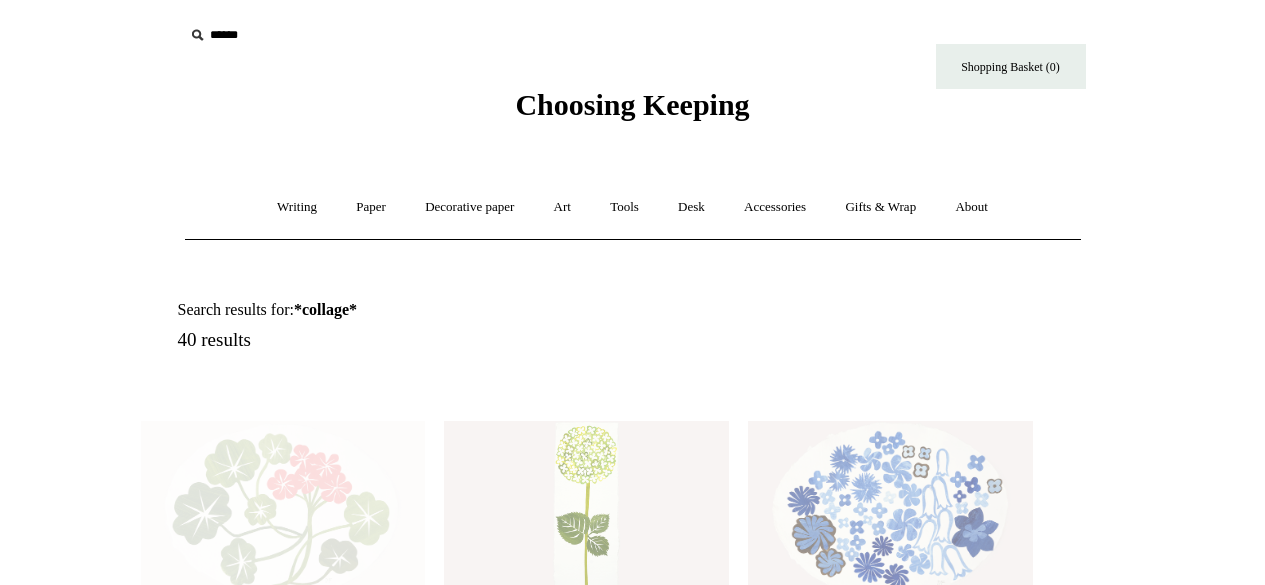 scroll, scrollTop: 0, scrollLeft: 0, axis: both 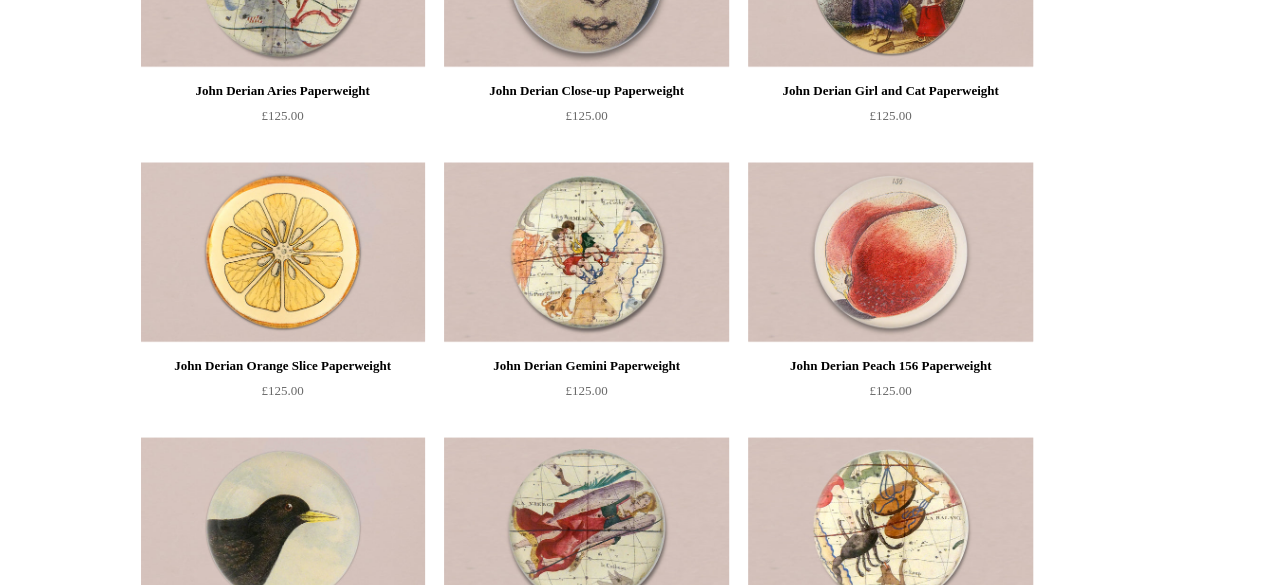 click on "Menu
Choosing Keeping
*
Shipping Information
Shopping Basket (0)
*
⤺
+ +" at bounding box center [632, 389] 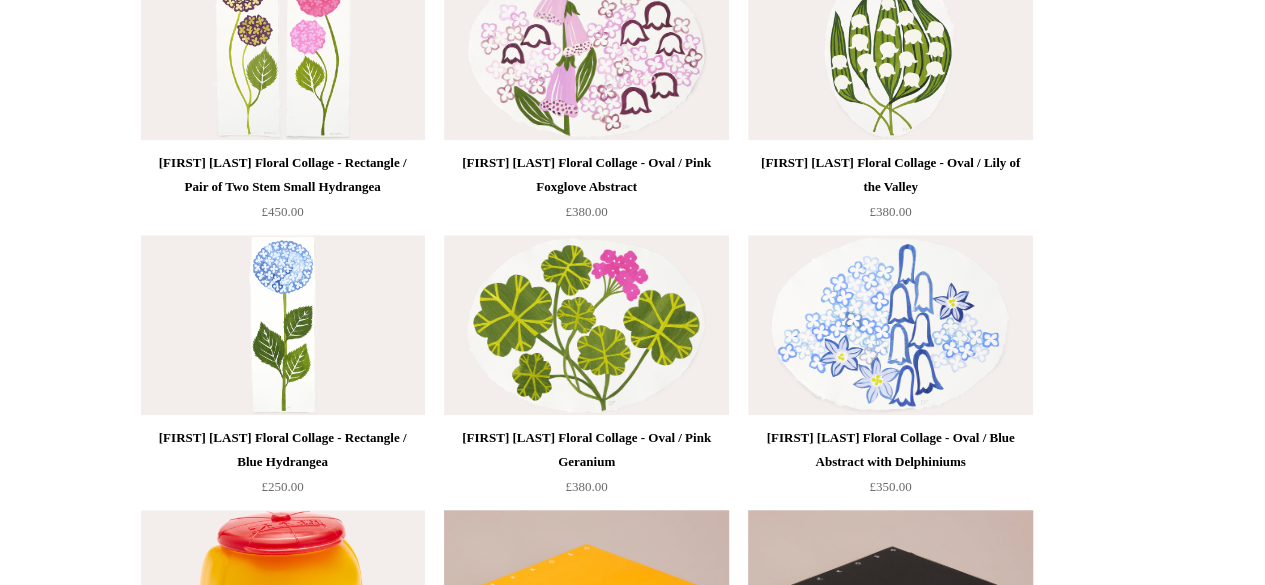 scroll, scrollTop: 0, scrollLeft: 0, axis: both 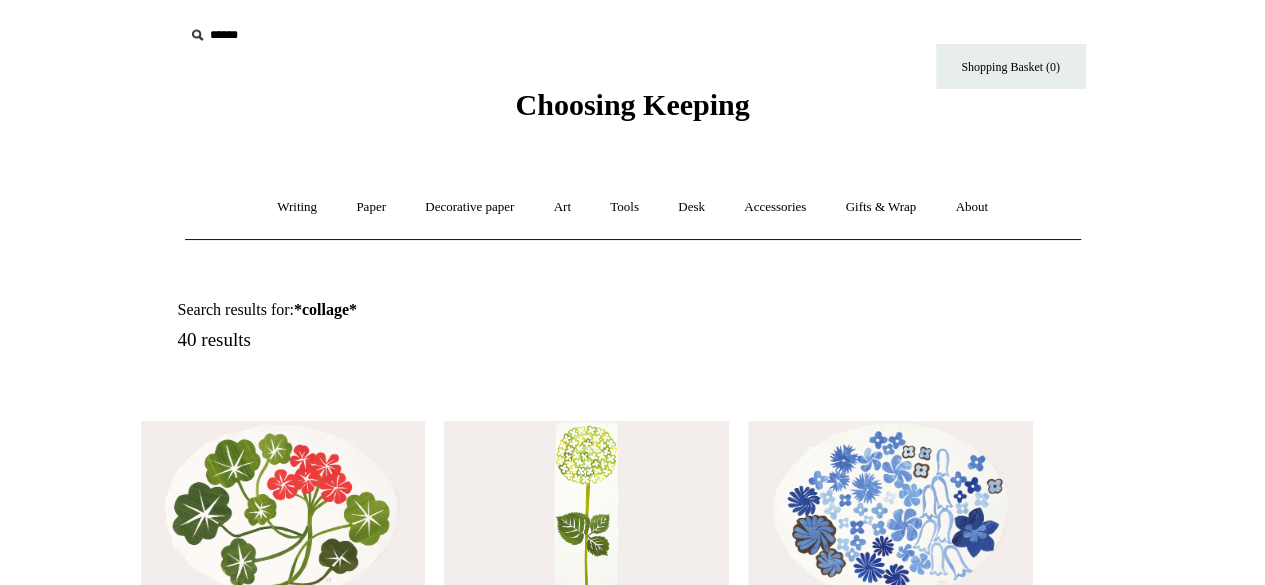click at bounding box center [307, 35] 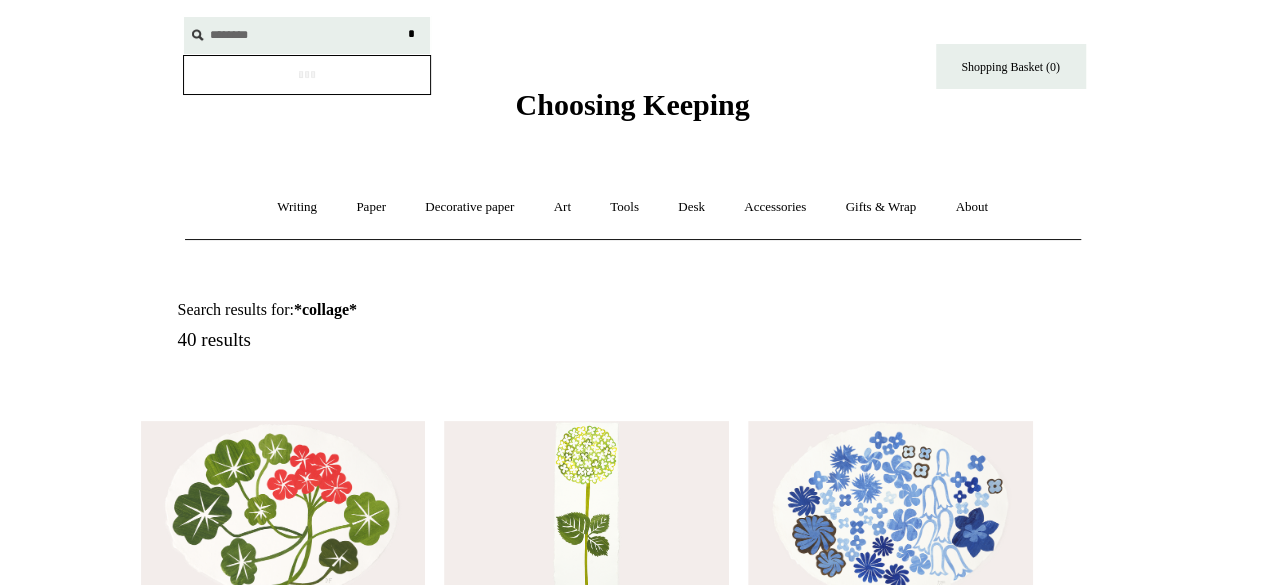 type on "********" 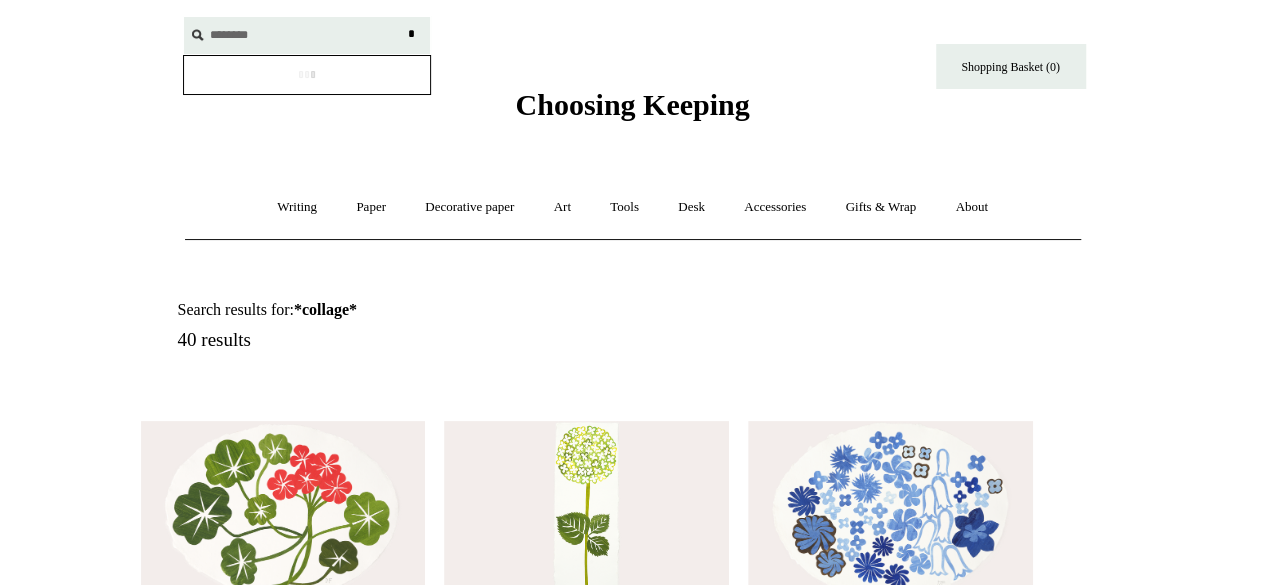 click on "*" at bounding box center (412, 34) 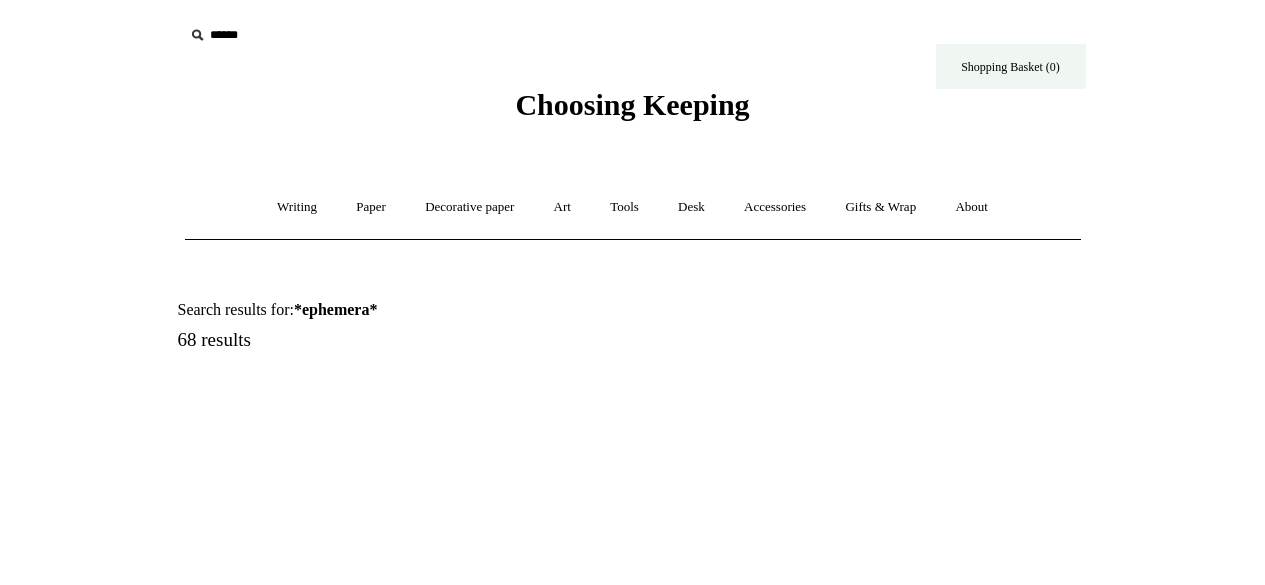 scroll, scrollTop: 0, scrollLeft: 0, axis: both 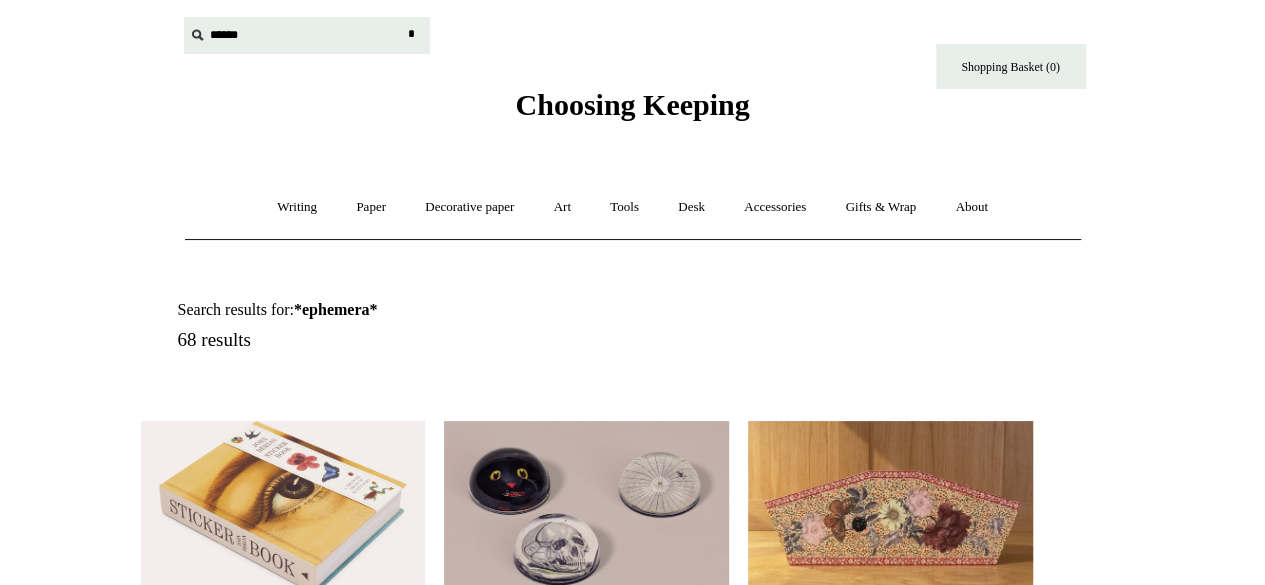 click at bounding box center (307, 35) 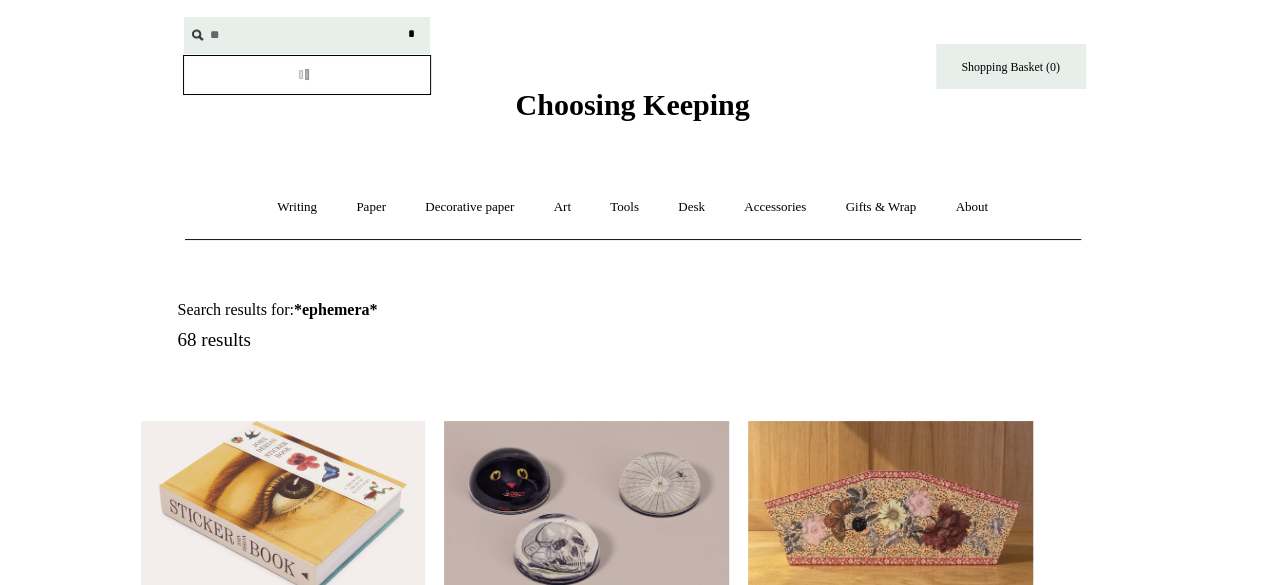 type on "*" 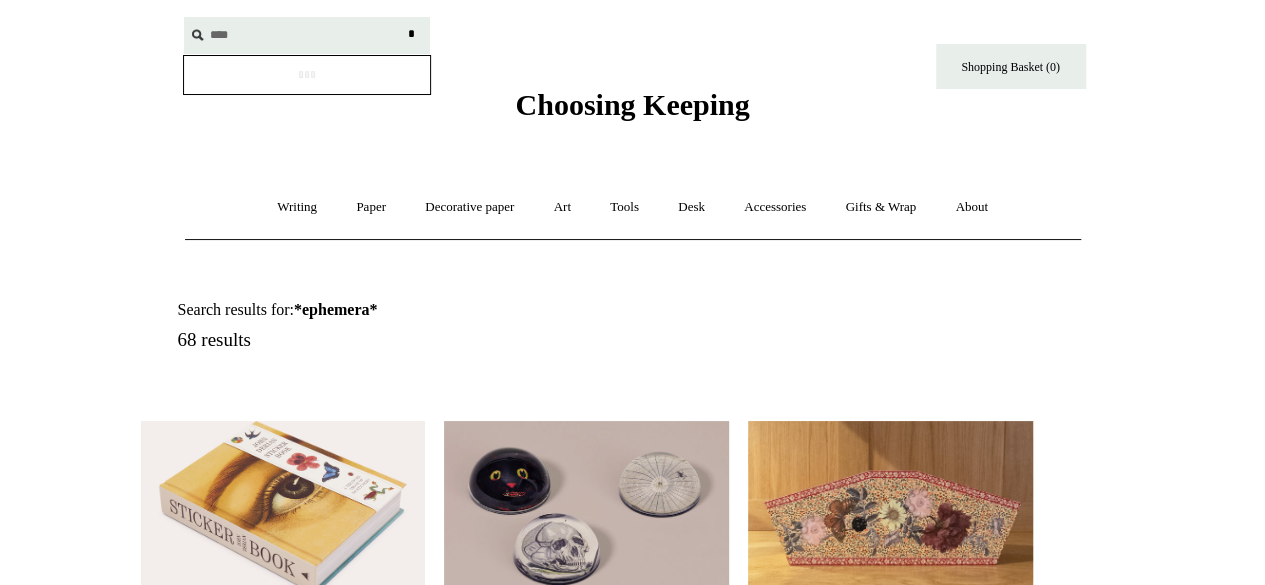 type on "****" 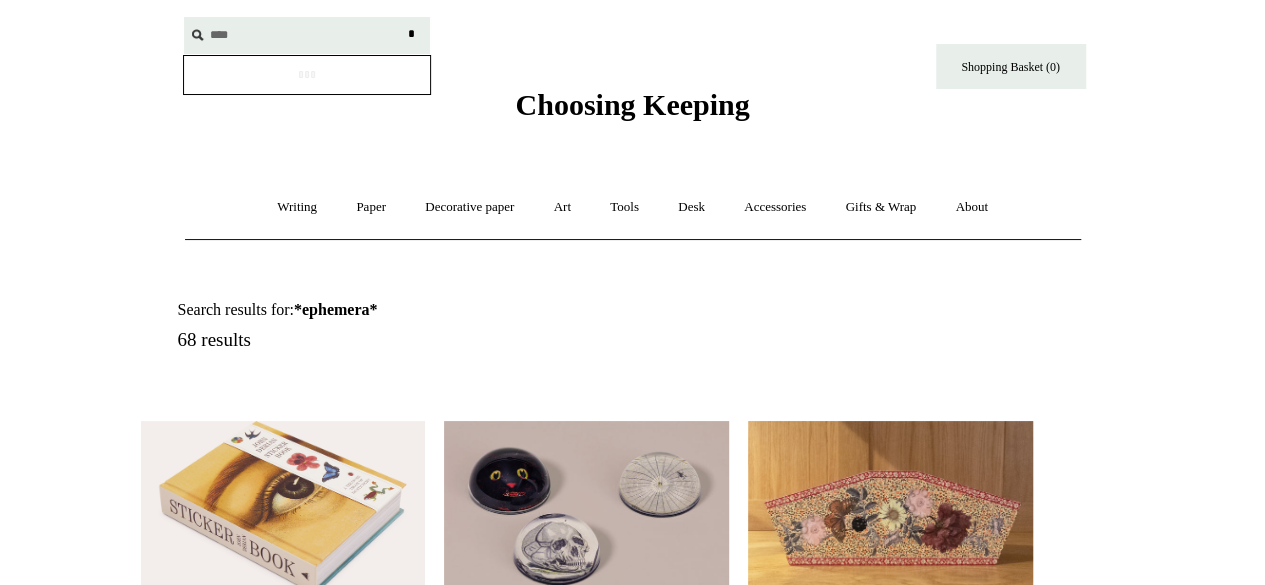 click on "*" at bounding box center [412, 34] 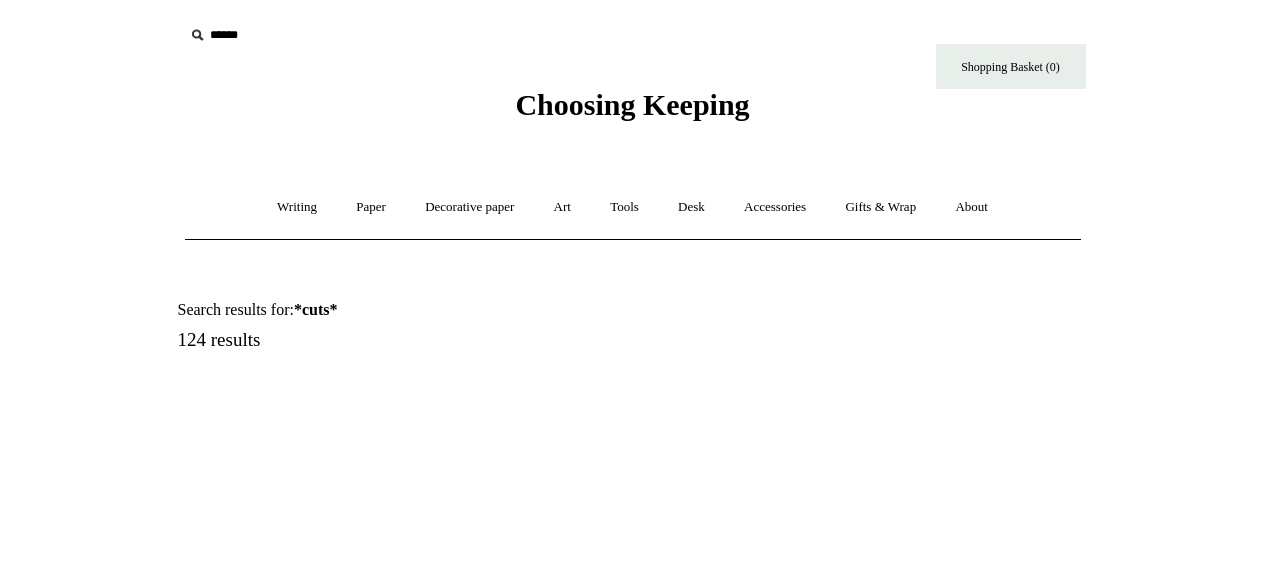 scroll, scrollTop: 0, scrollLeft: 0, axis: both 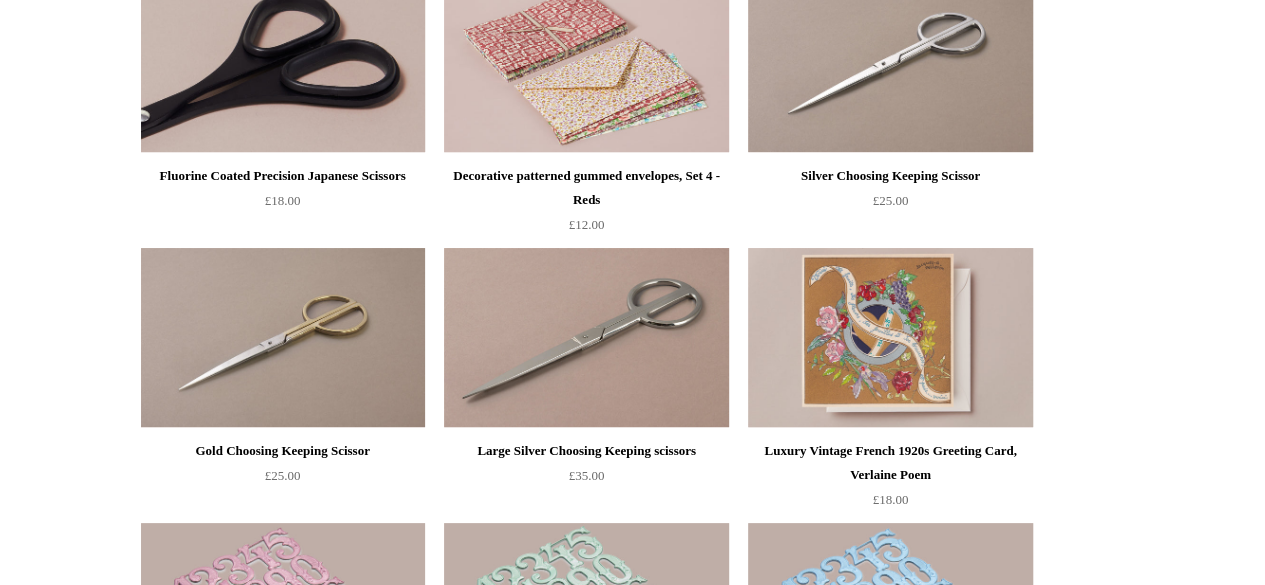 click at bounding box center [283, 63] 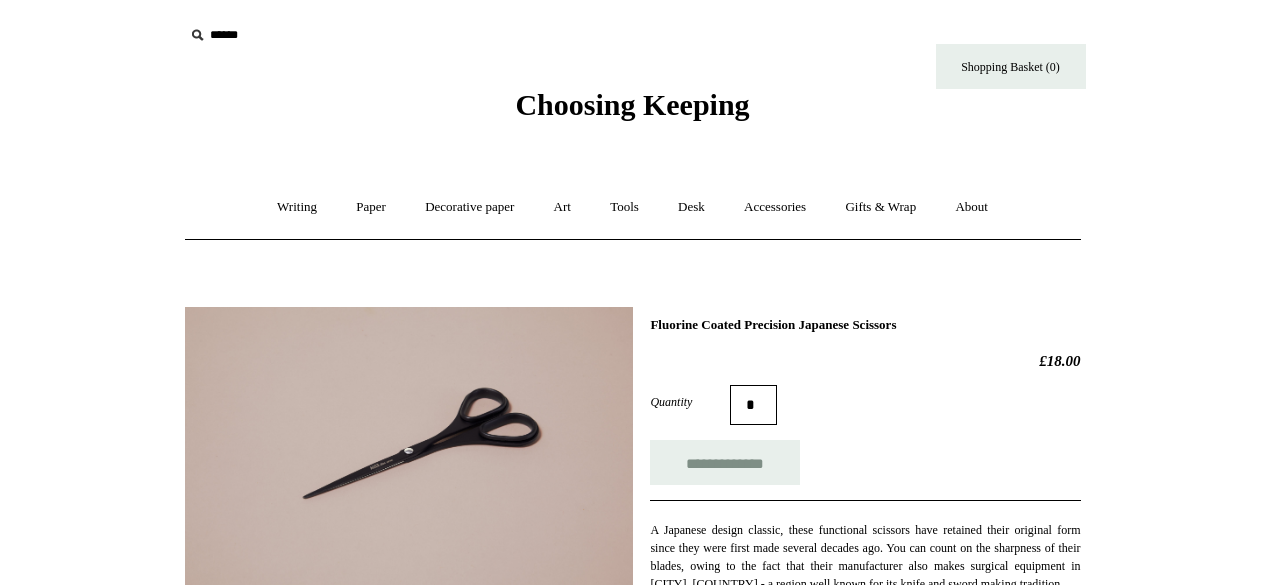 scroll, scrollTop: 0, scrollLeft: 0, axis: both 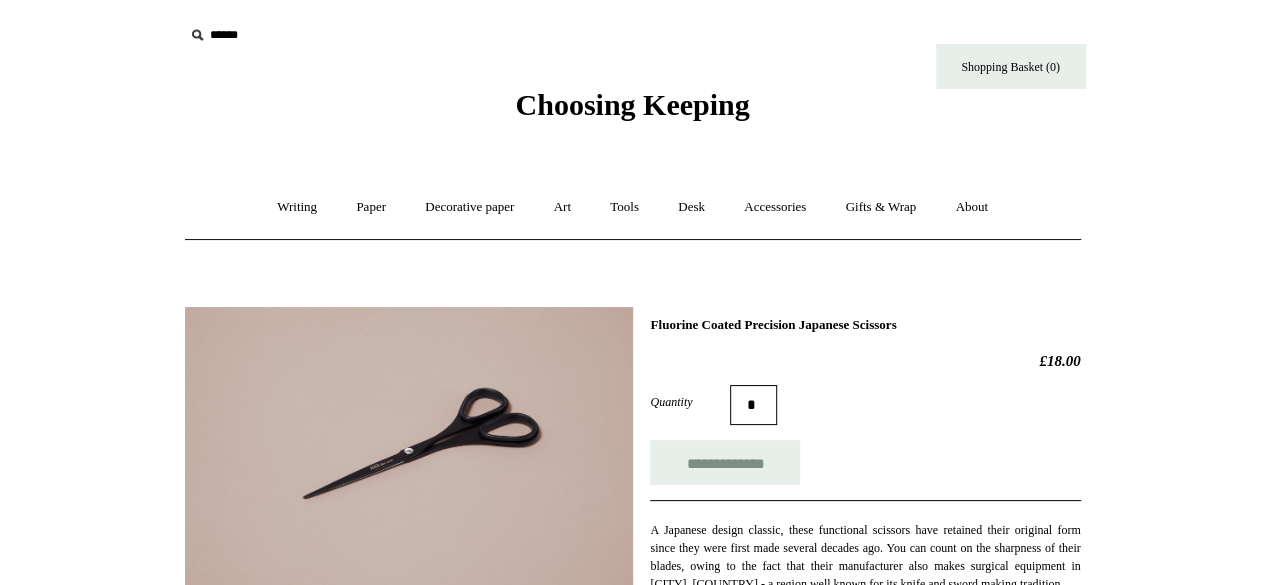 drag, startPoint x: 1263, startPoint y: 125, endPoint x: 1258, endPoint y: 151, distance: 26.476404 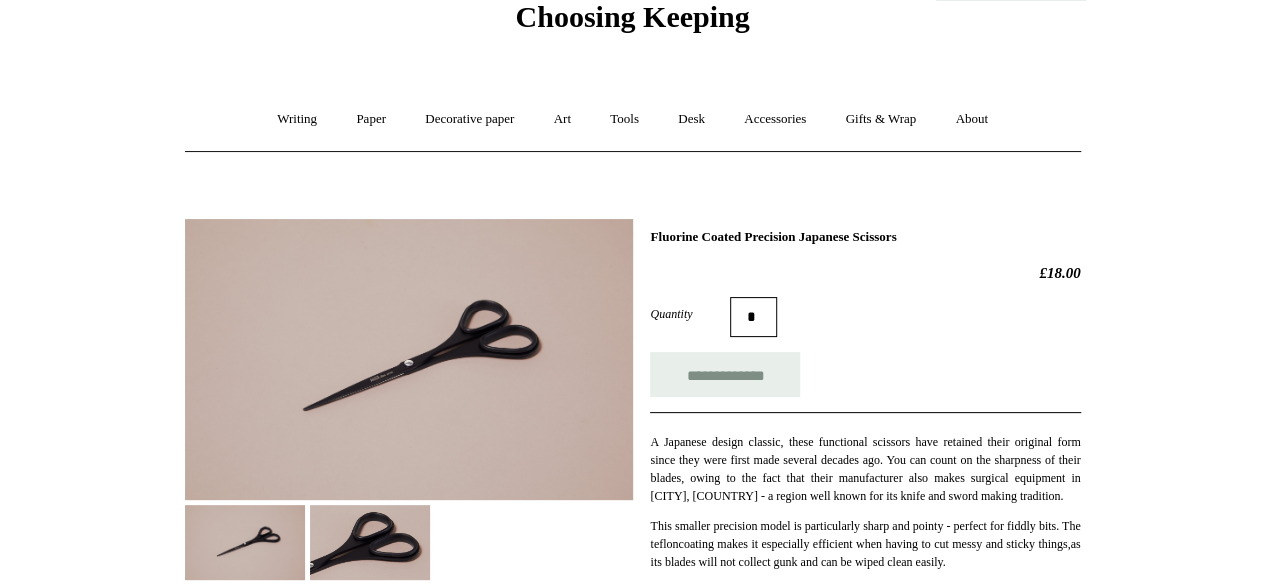 scroll, scrollTop: 0, scrollLeft: 0, axis: both 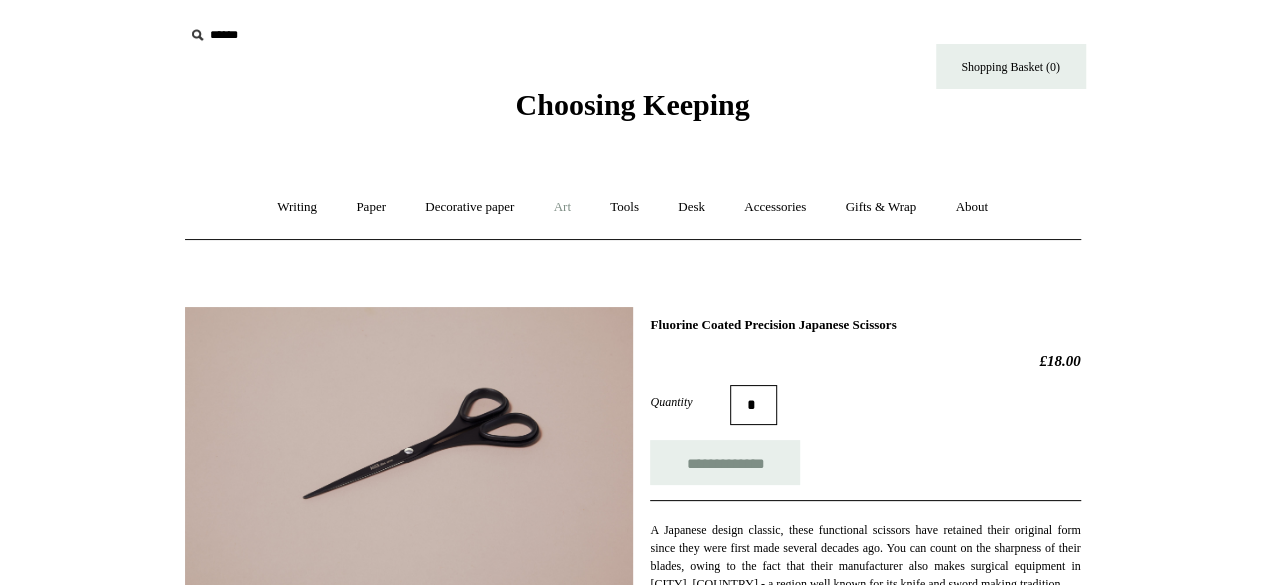 click on "Art +" at bounding box center [562, 207] 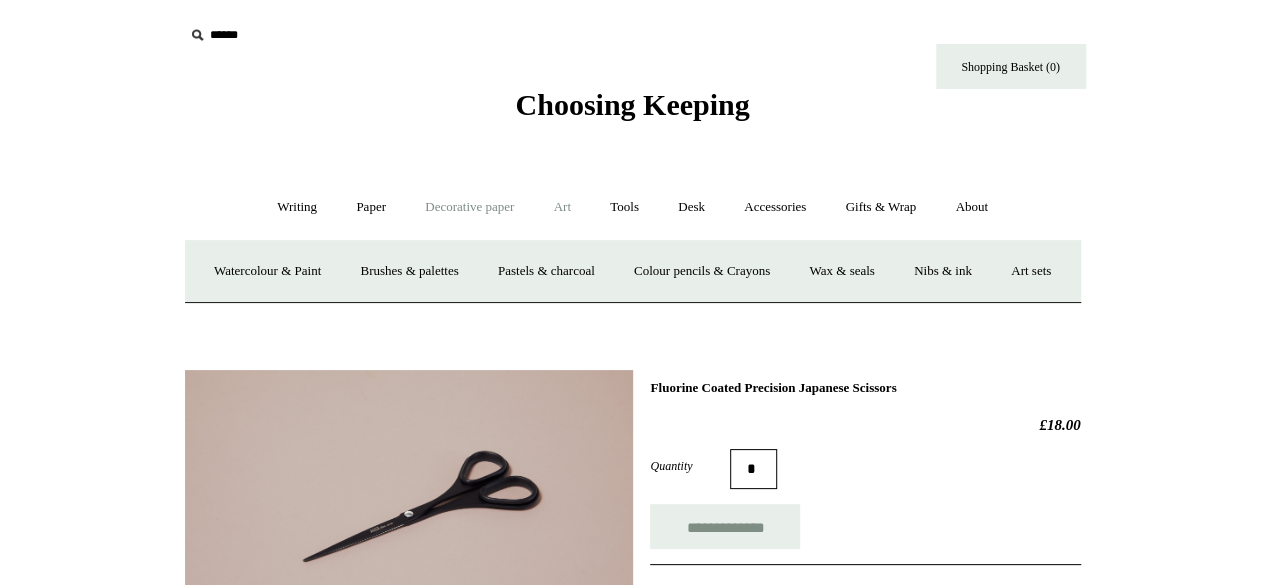click on "Decorative paper +" at bounding box center (469, 207) 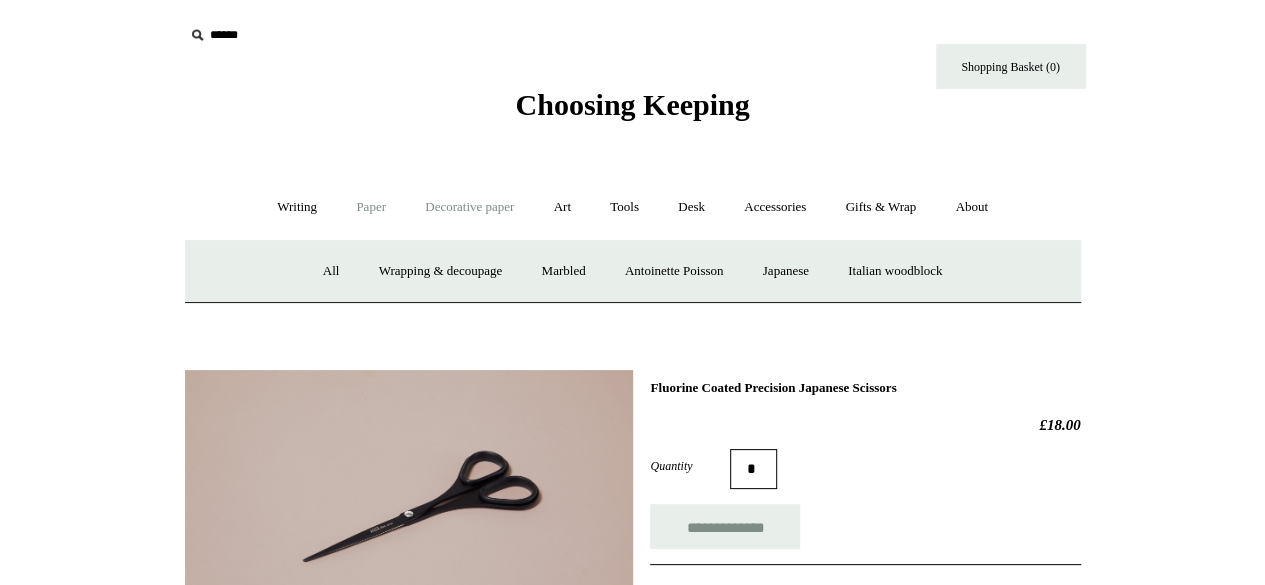 click on "Paper +" at bounding box center (371, 207) 